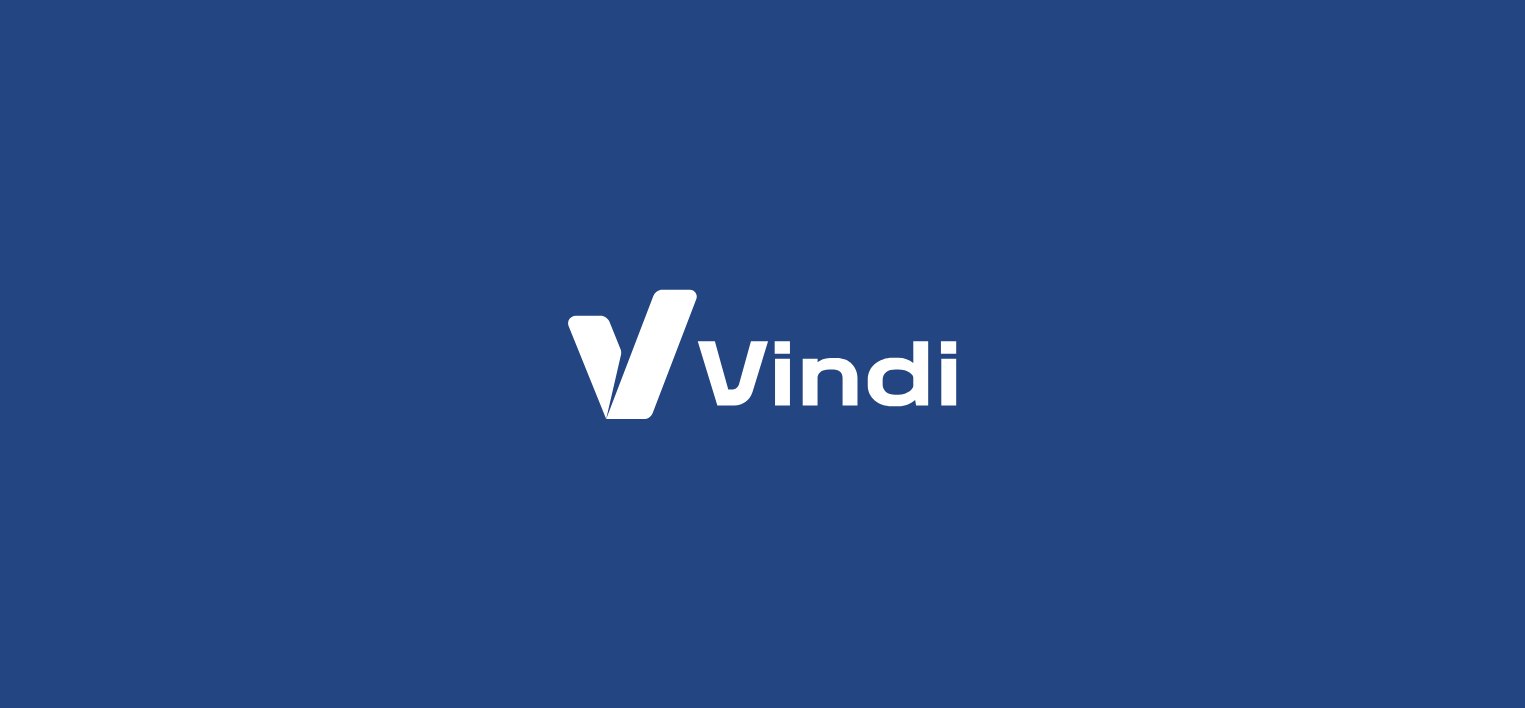 scroll, scrollTop: 0, scrollLeft: 0, axis: both 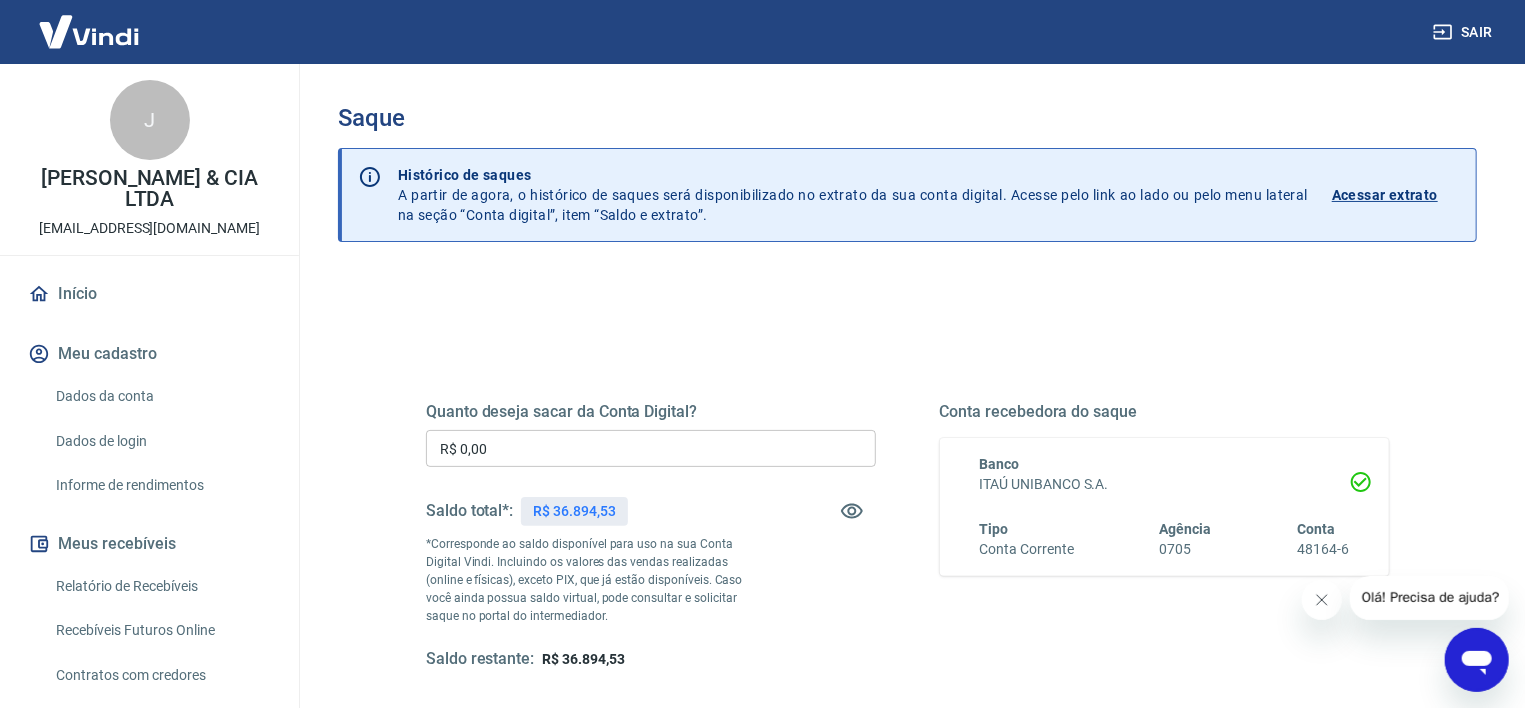 click 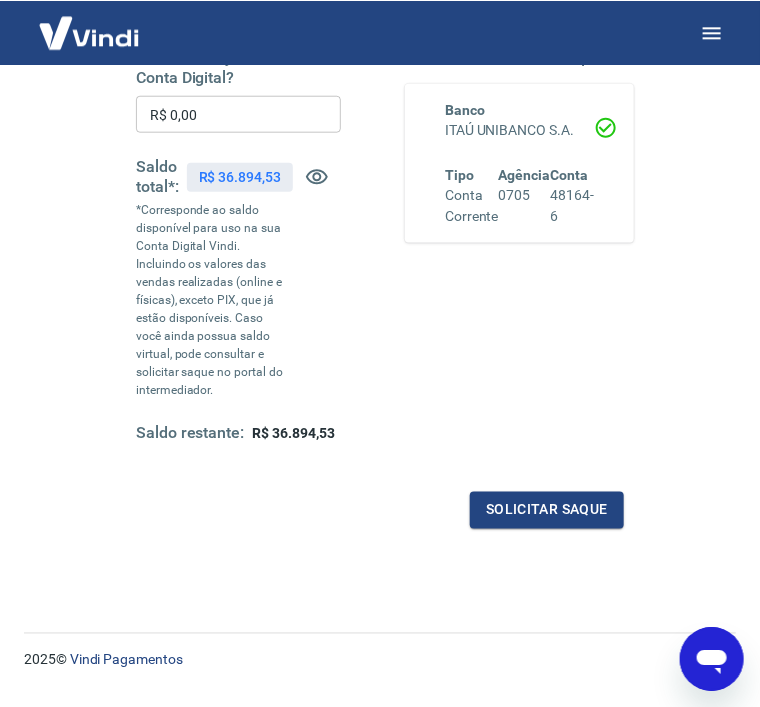 scroll, scrollTop: 321, scrollLeft: 0, axis: vertical 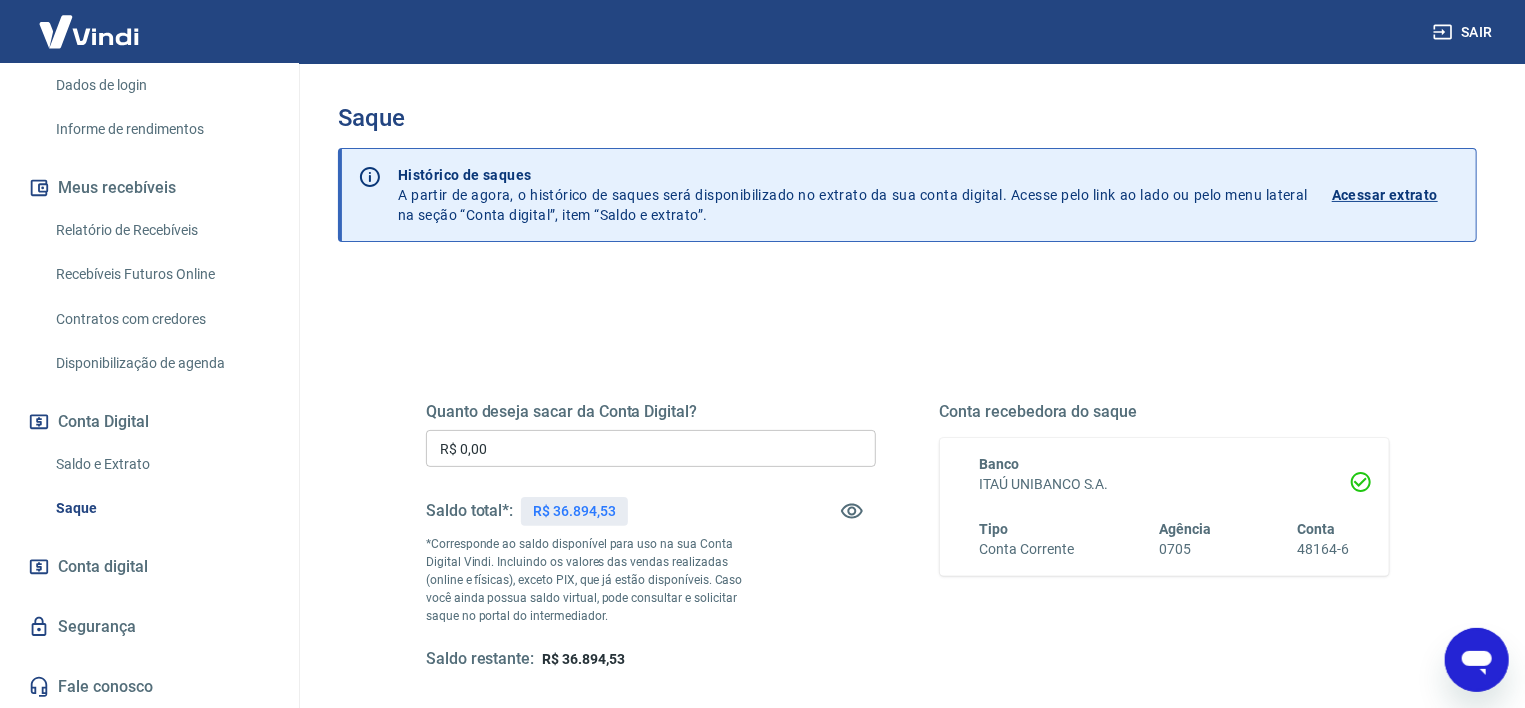 click on "Saldo e Extrato" at bounding box center (161, 464) 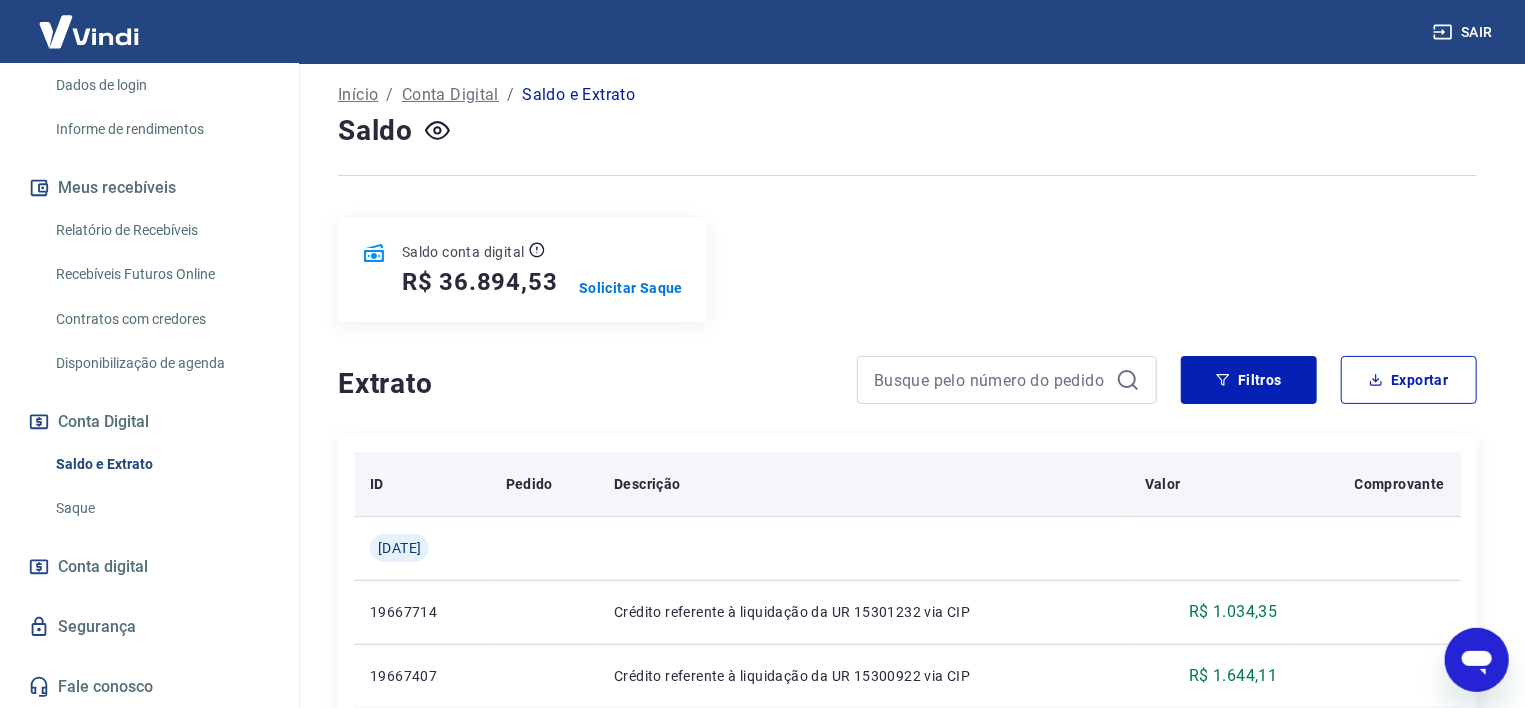scroll, scrollTop: 0, scrollLeft: 0, axis: both 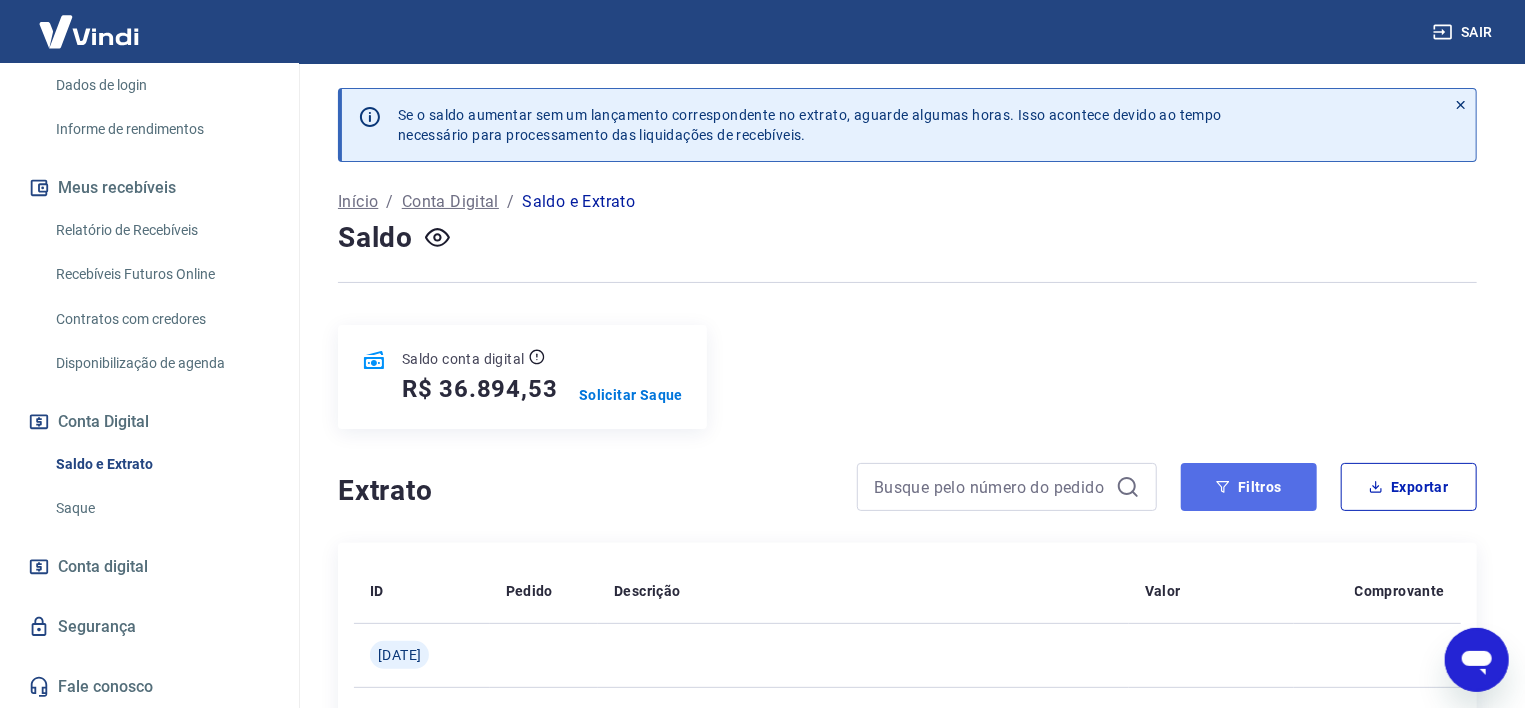 click on "Filtros" at bounding box center (1249, 487) 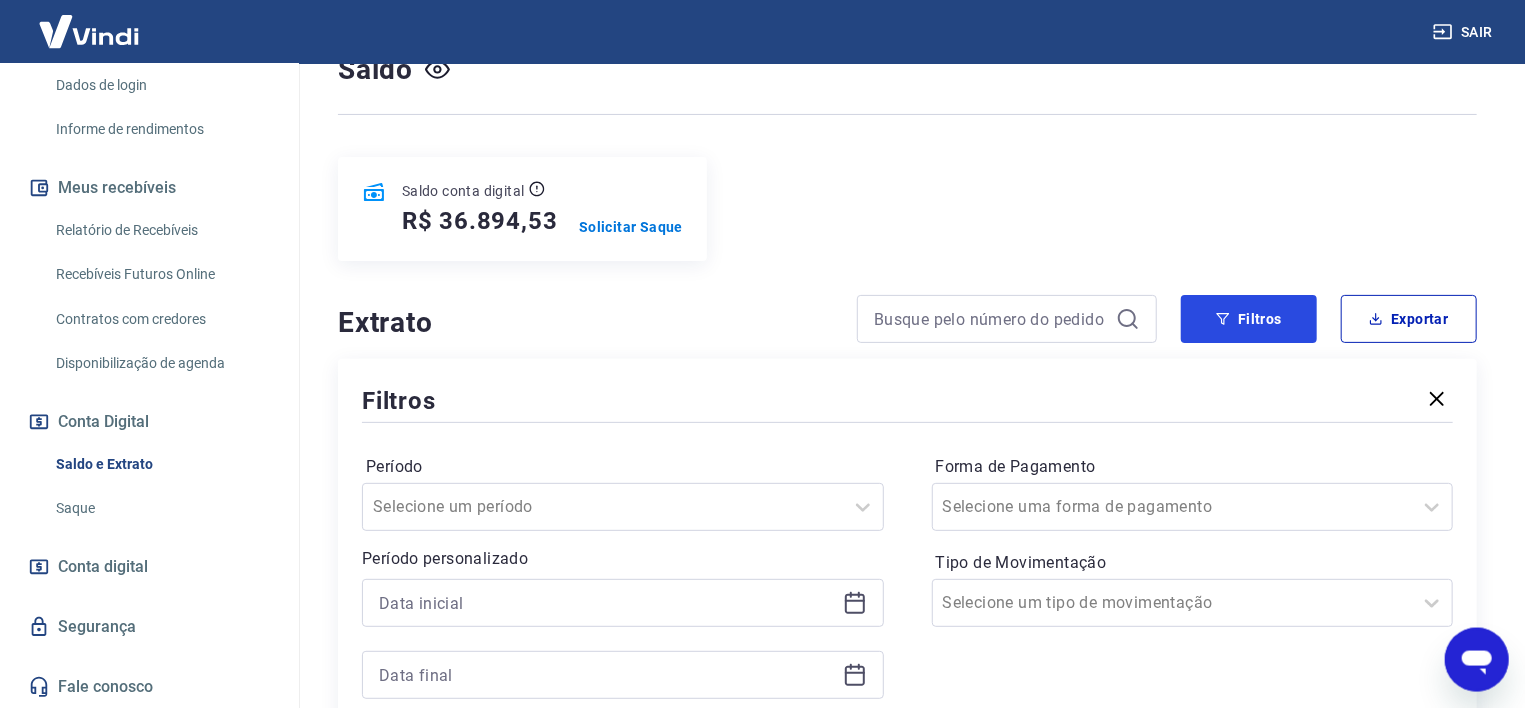 scroll, scrollTop: 321, scrollLeft: 0, axis: vertical 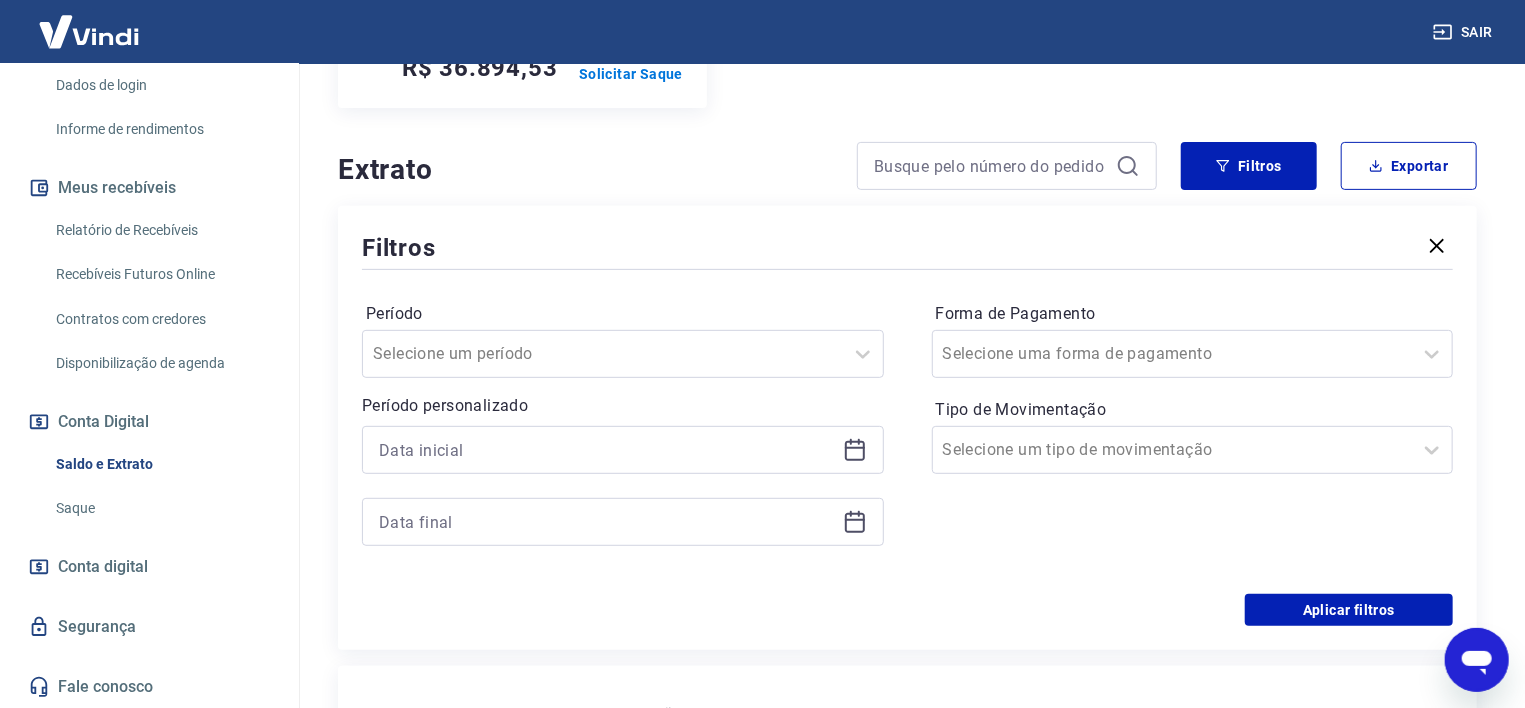 click 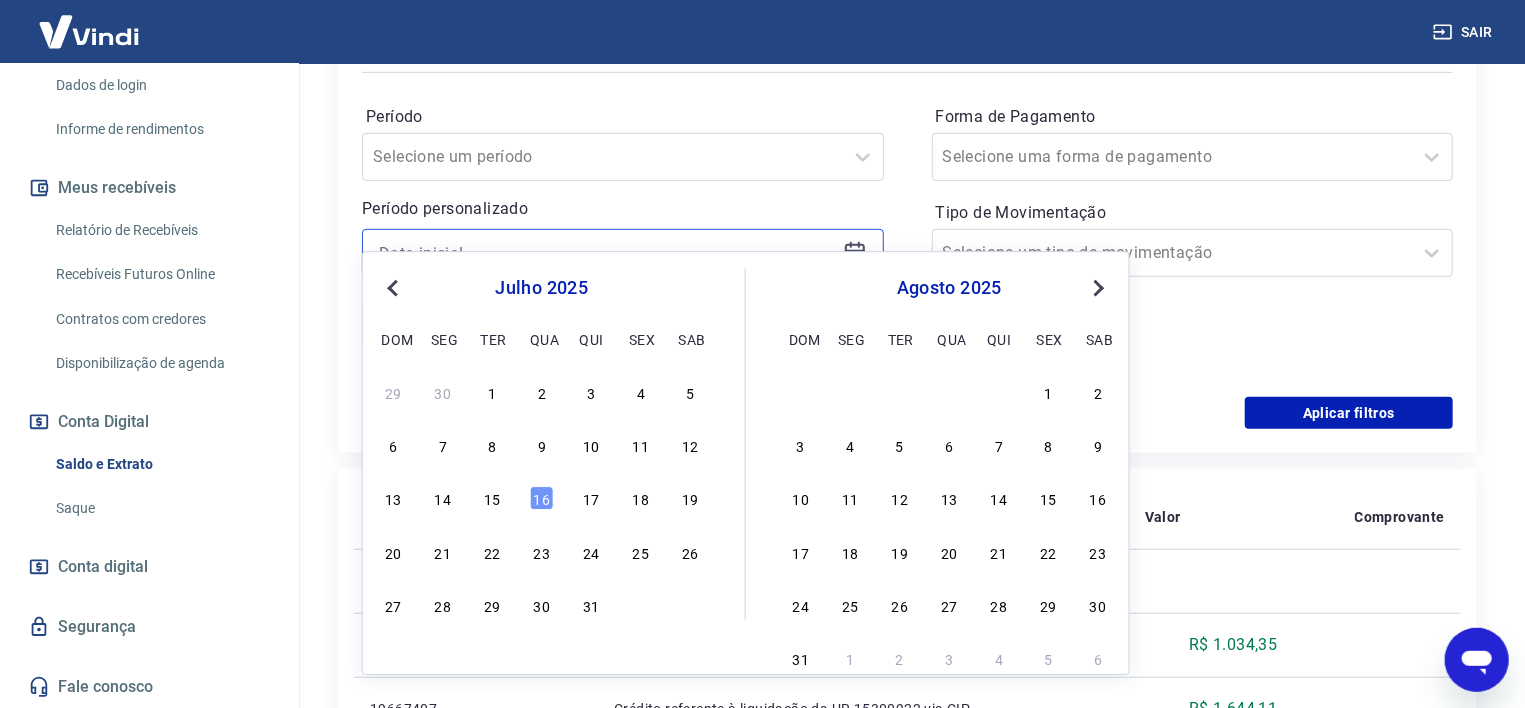 scroll, scrollTop: 536, scrollLeft: 0, axis: vertical 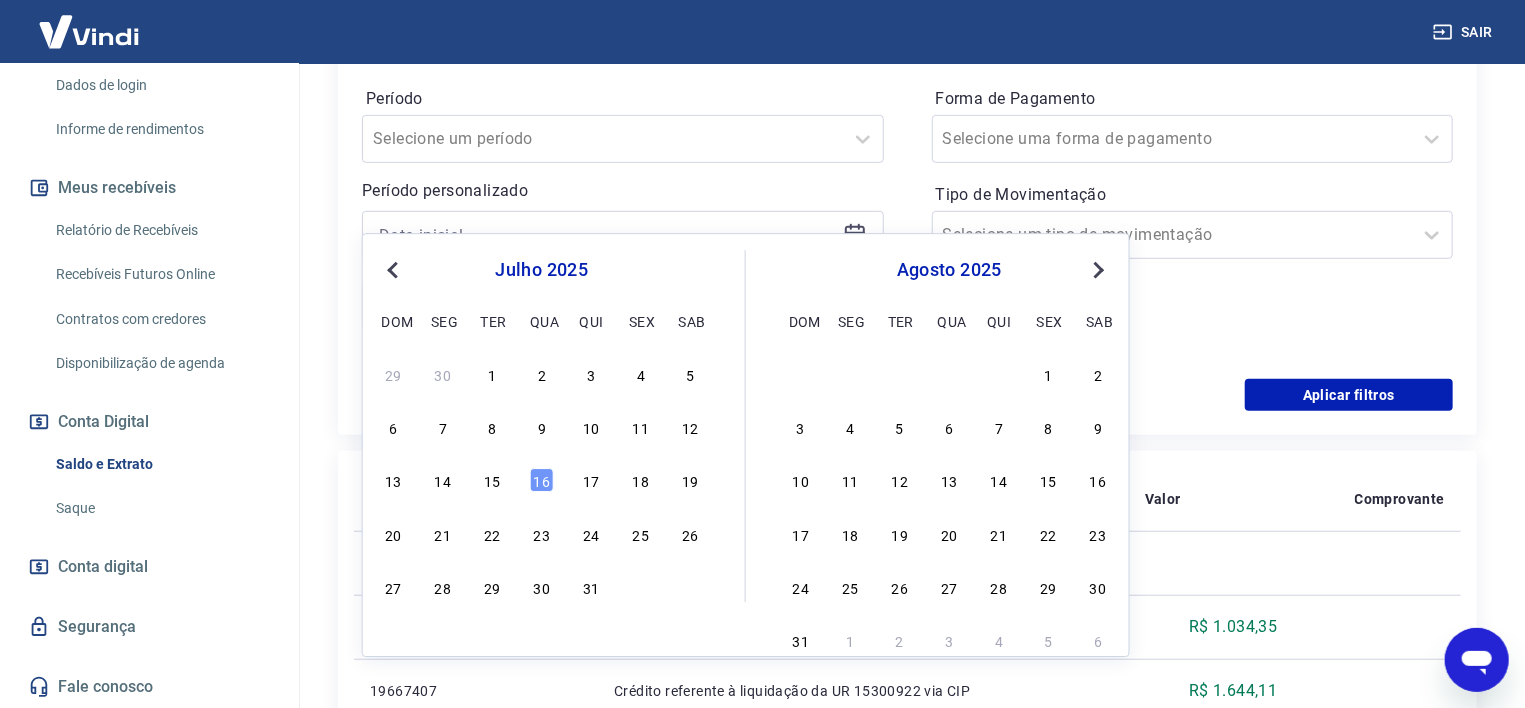 click on "Previous Month" at bounding box center [395, 269] 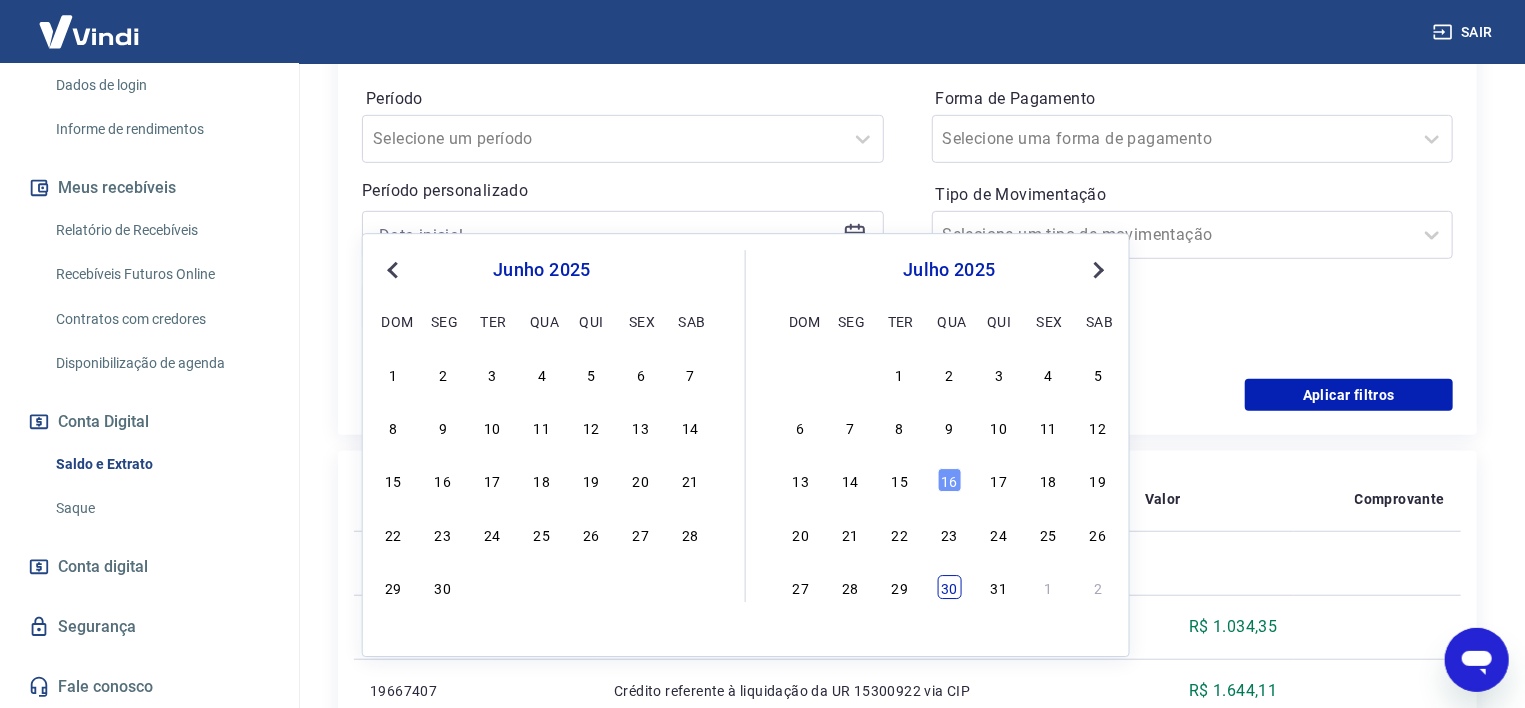 click on "30" at bounding box center [949, 587] 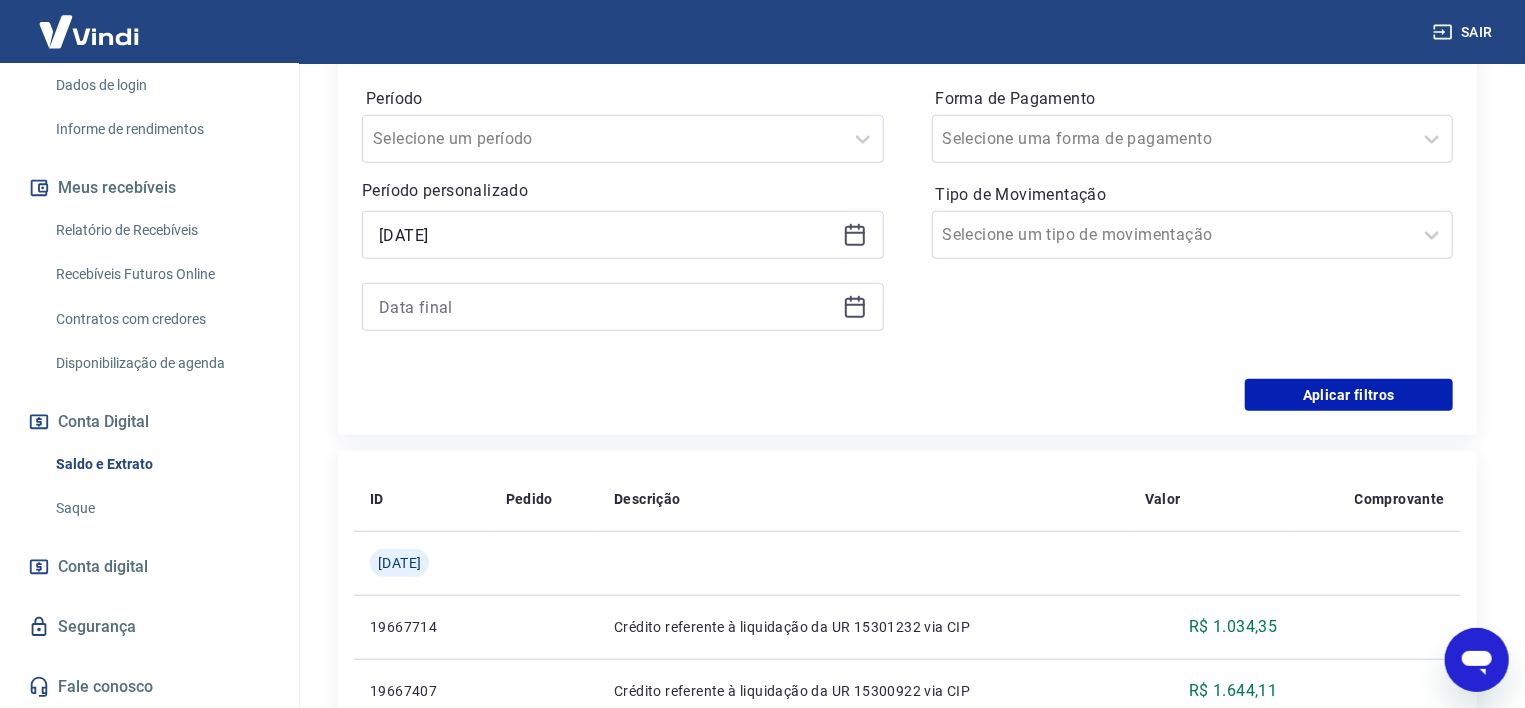 click 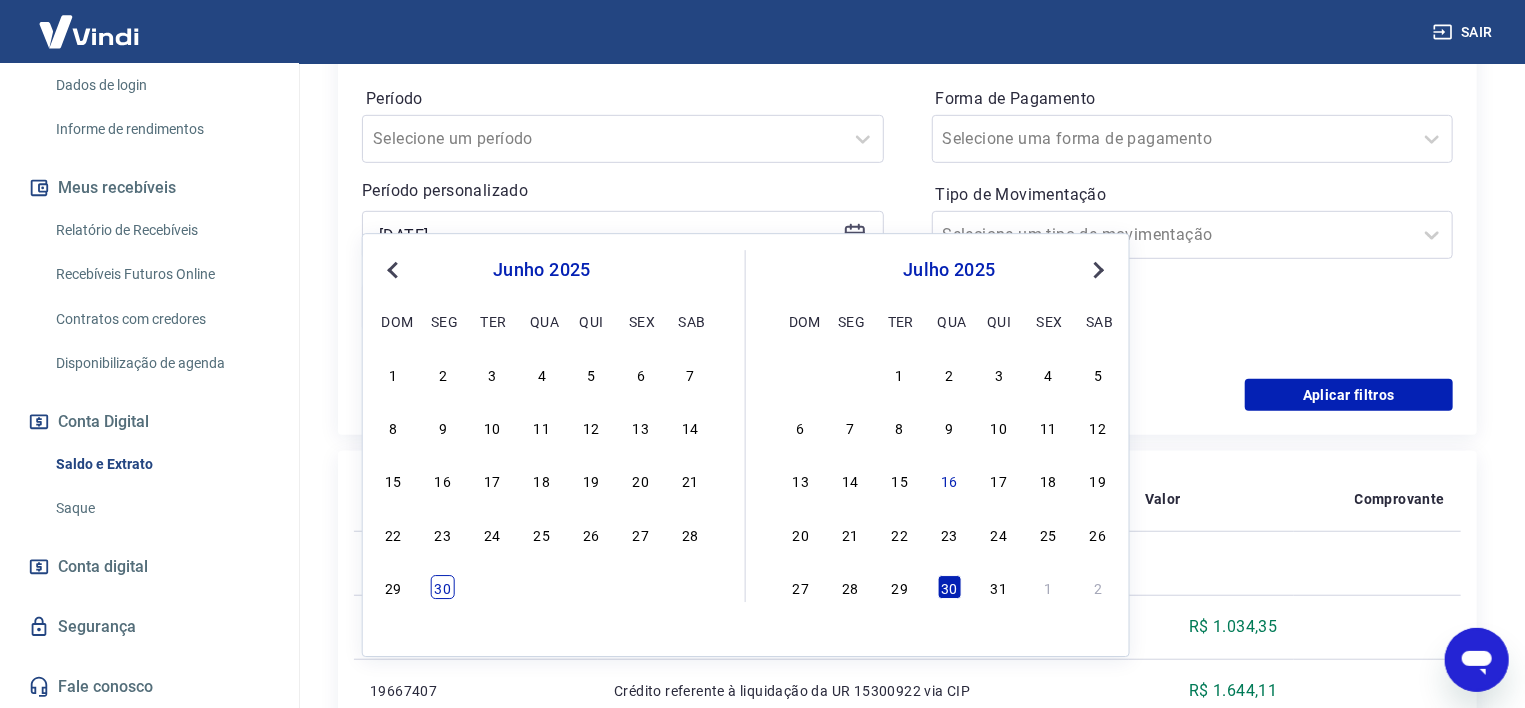 click on "30" at bounding box center (443, 587) 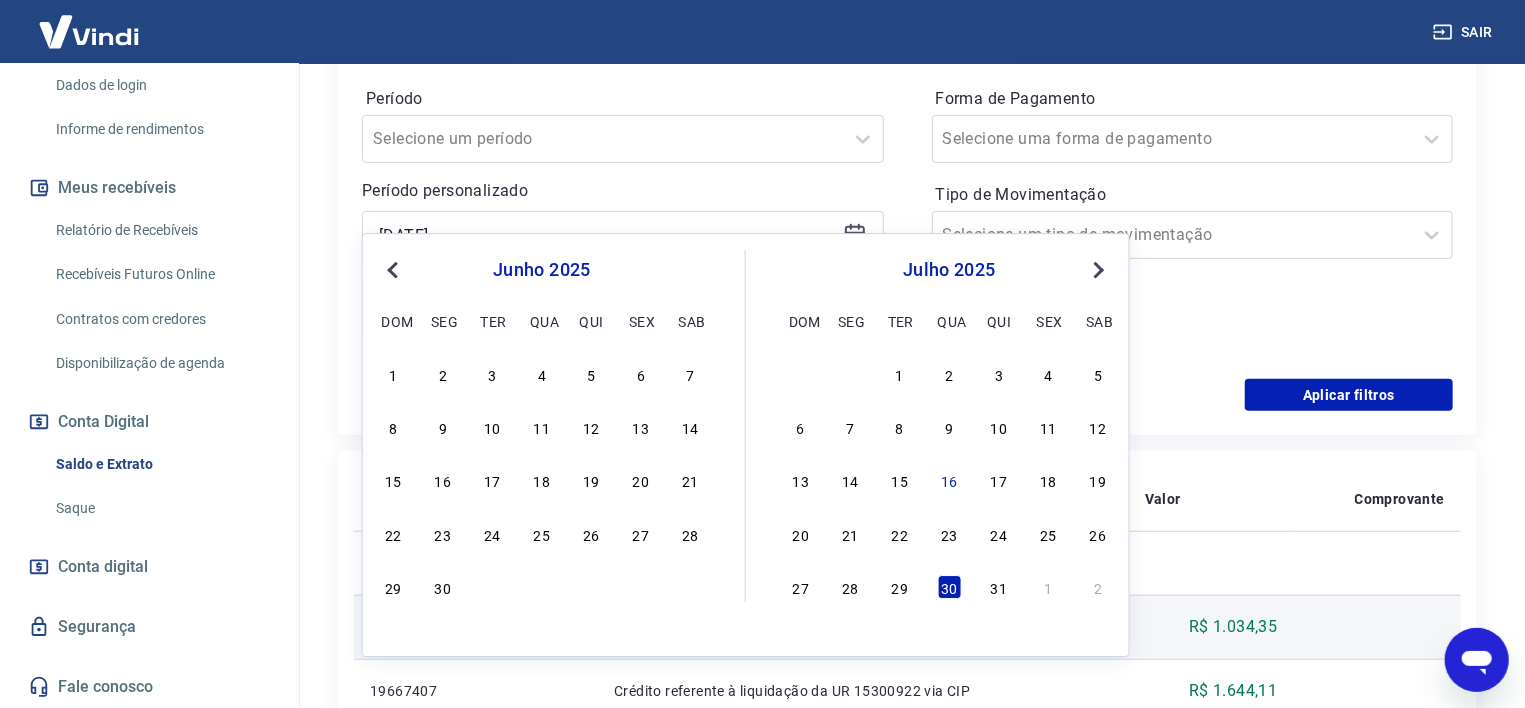 type on "30/06/2025" 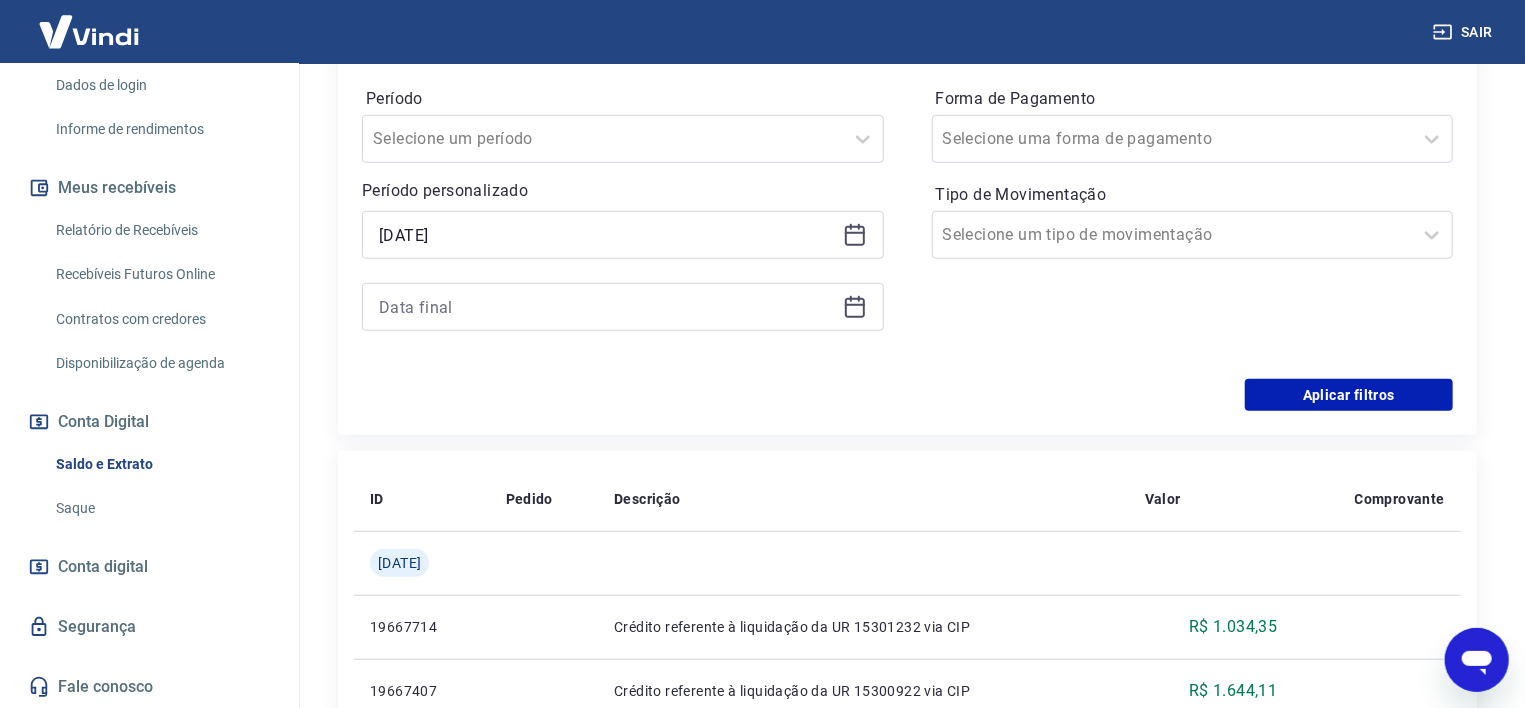 click 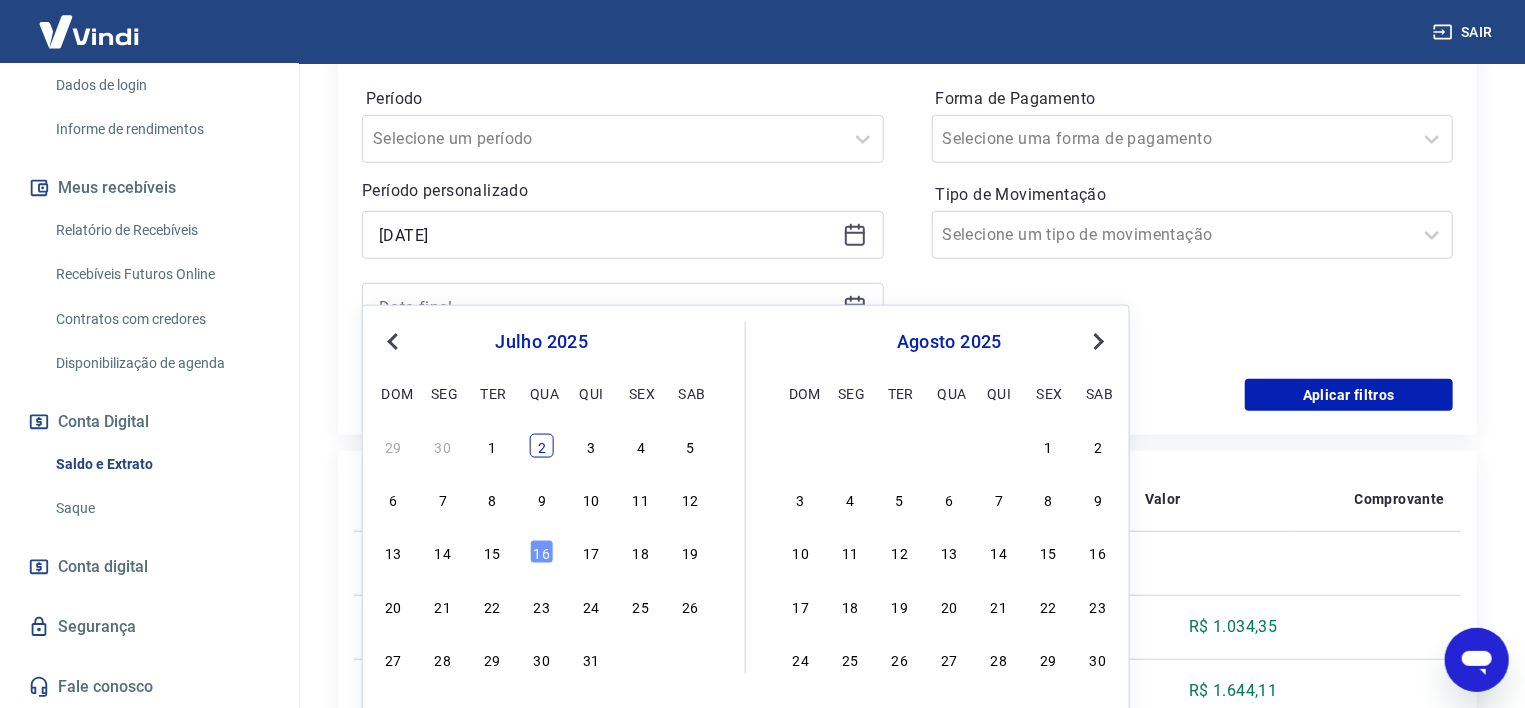 click on "2" at bounding box center (542, 446) 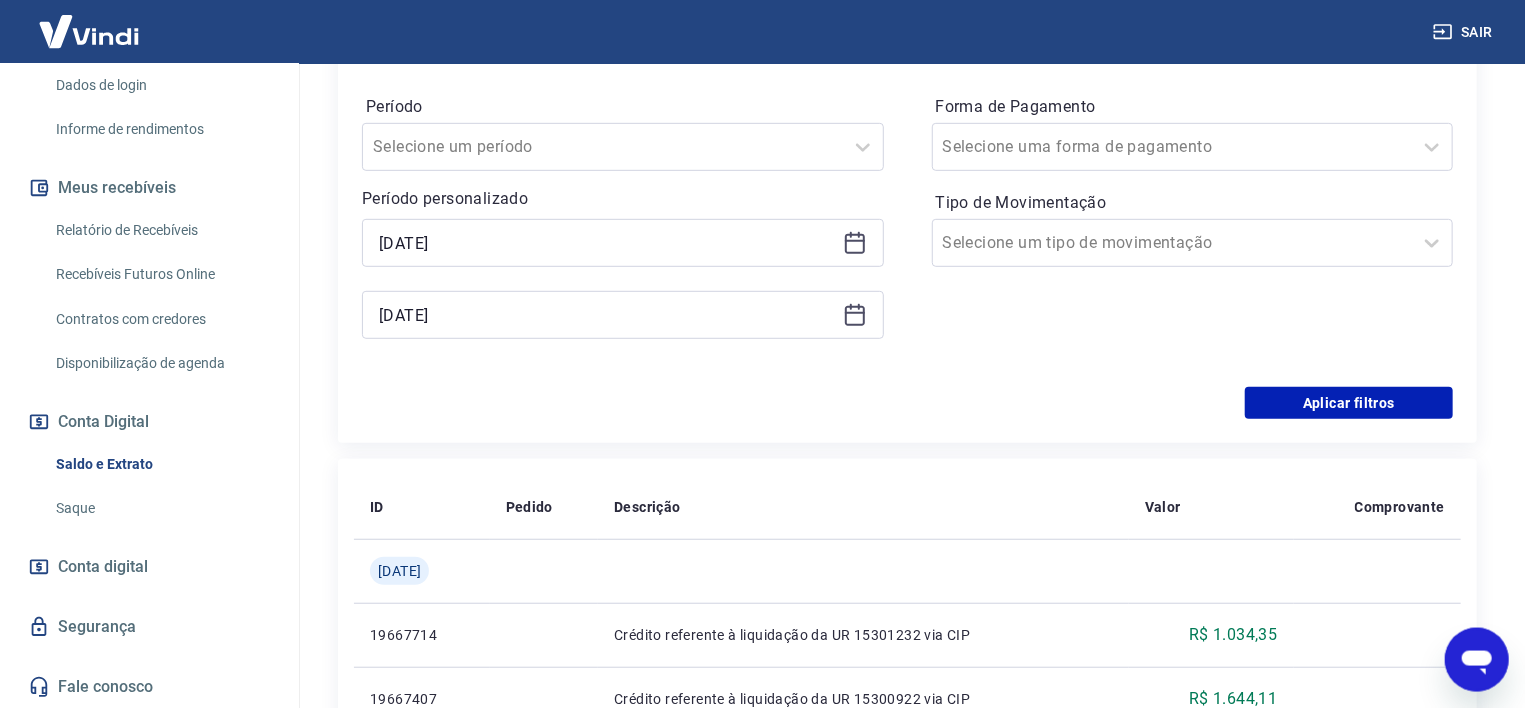 scroll, scrollTop: 536, scrollLeft: 0, axis: vertical 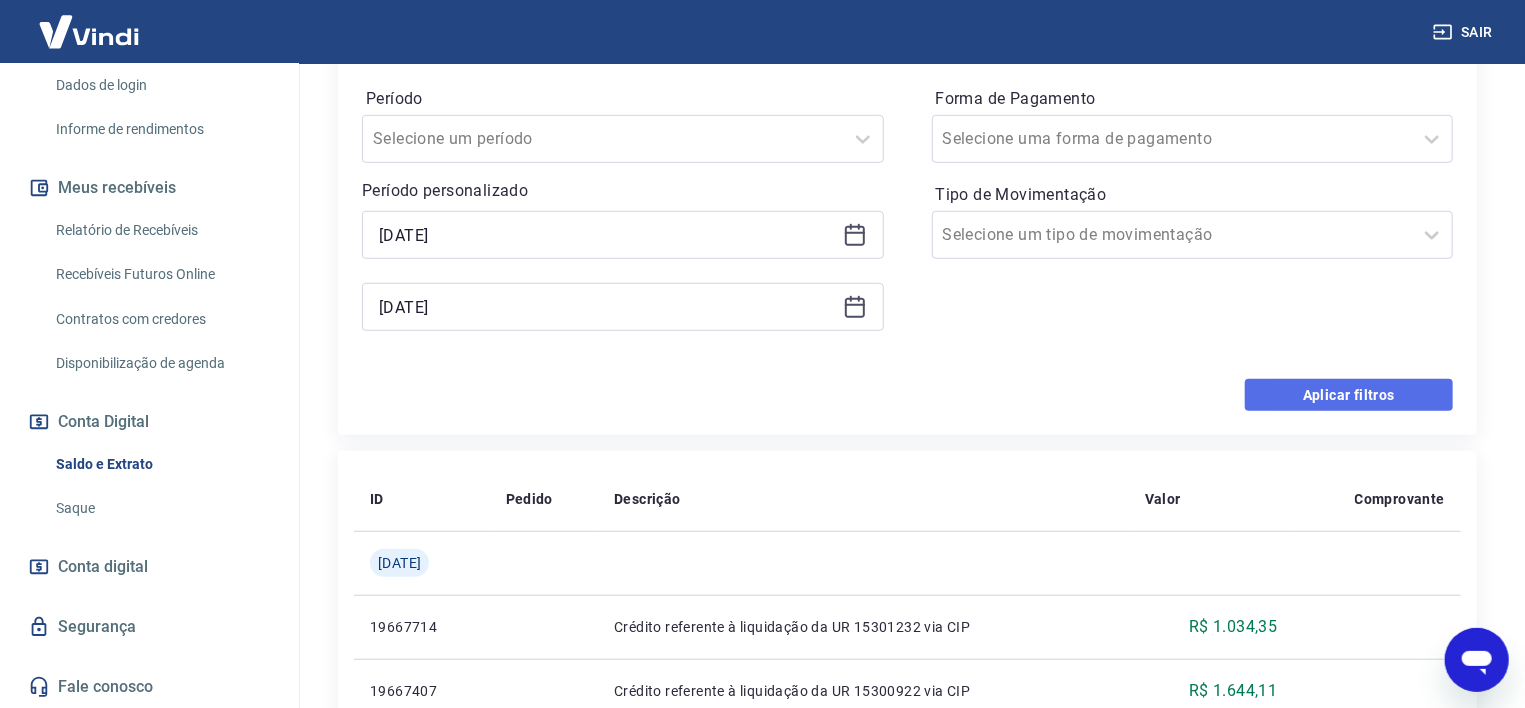 click on "Aplicar filtros" at bounding box center [1349, 395] 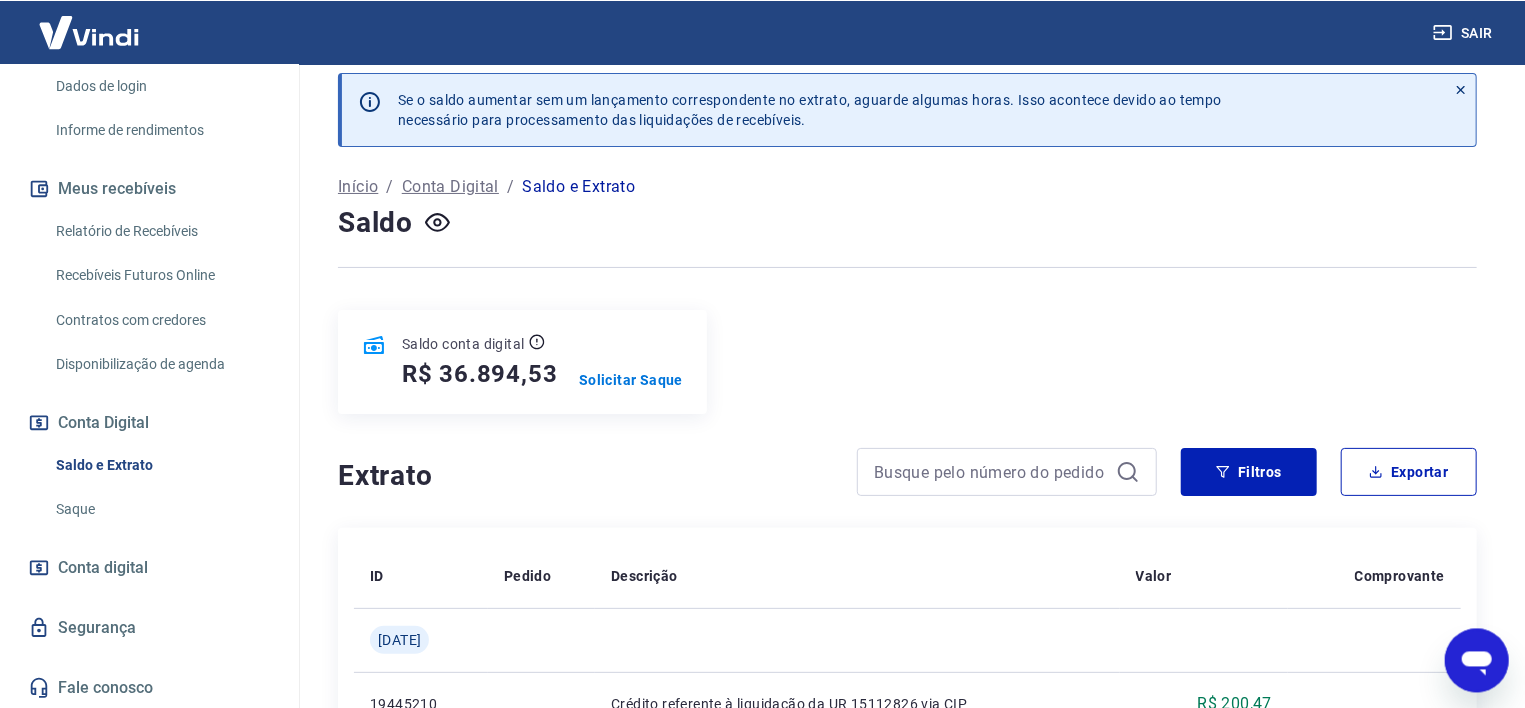 scroll, scrollTop: 0, scrollLeft: 0, axis: both 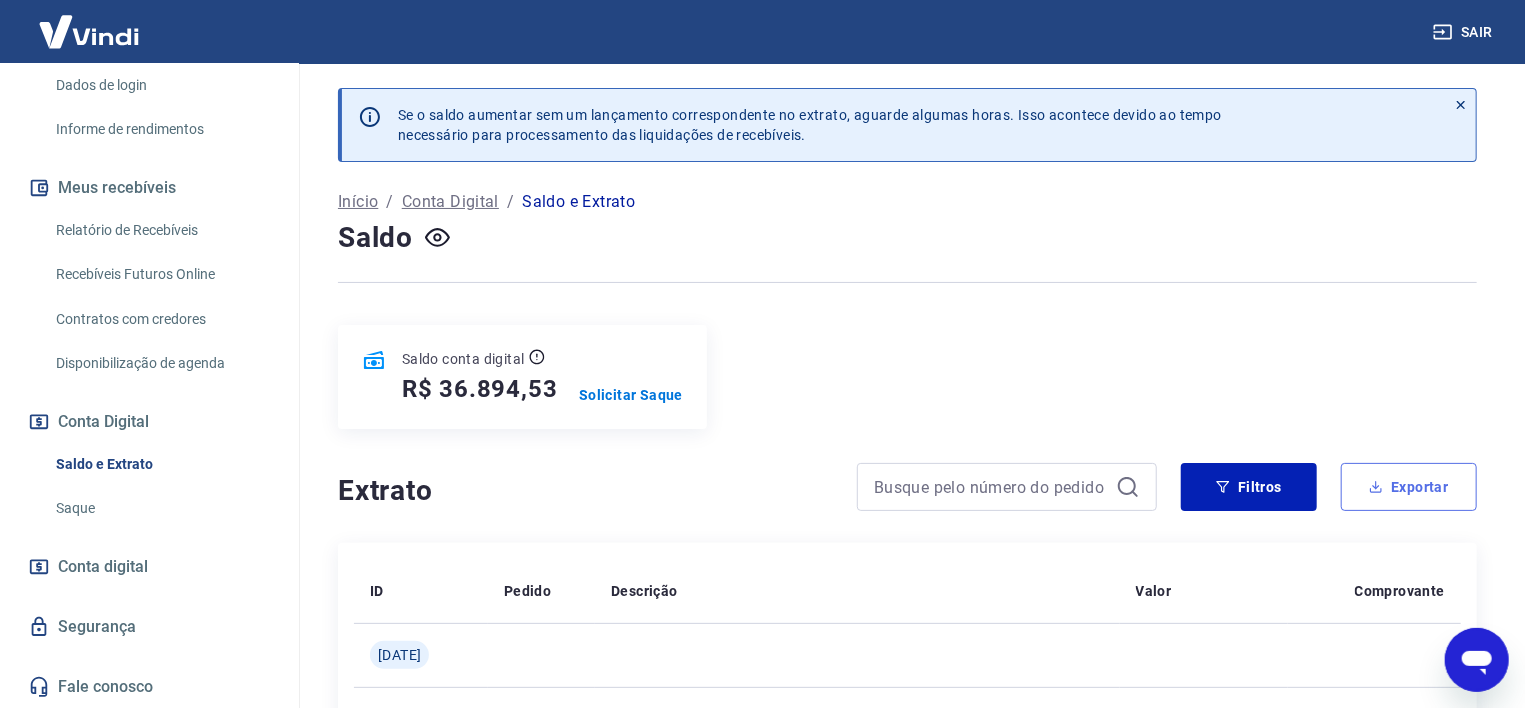 click on "Exportar" at bounding box center [1409, 487] 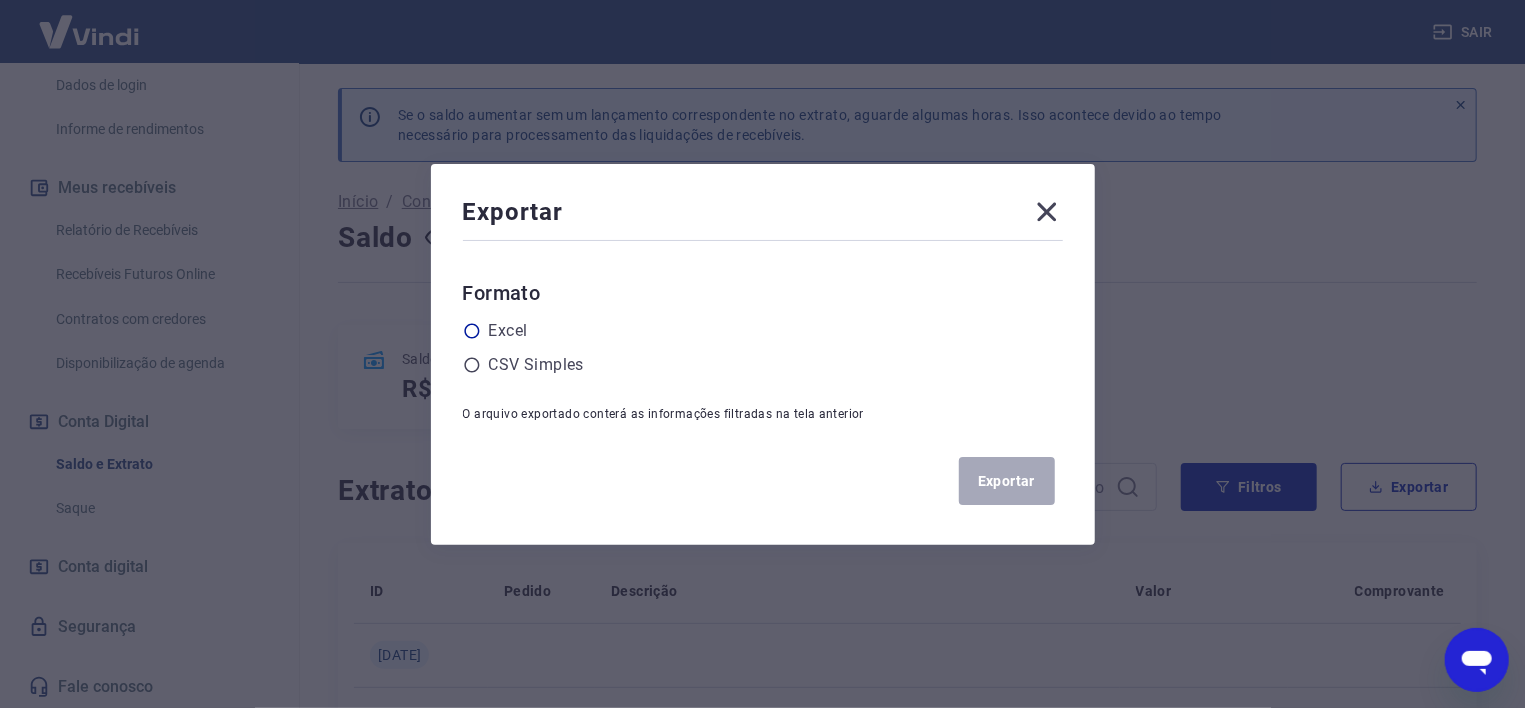 click on "Excel" at bounding box center [508, 331] 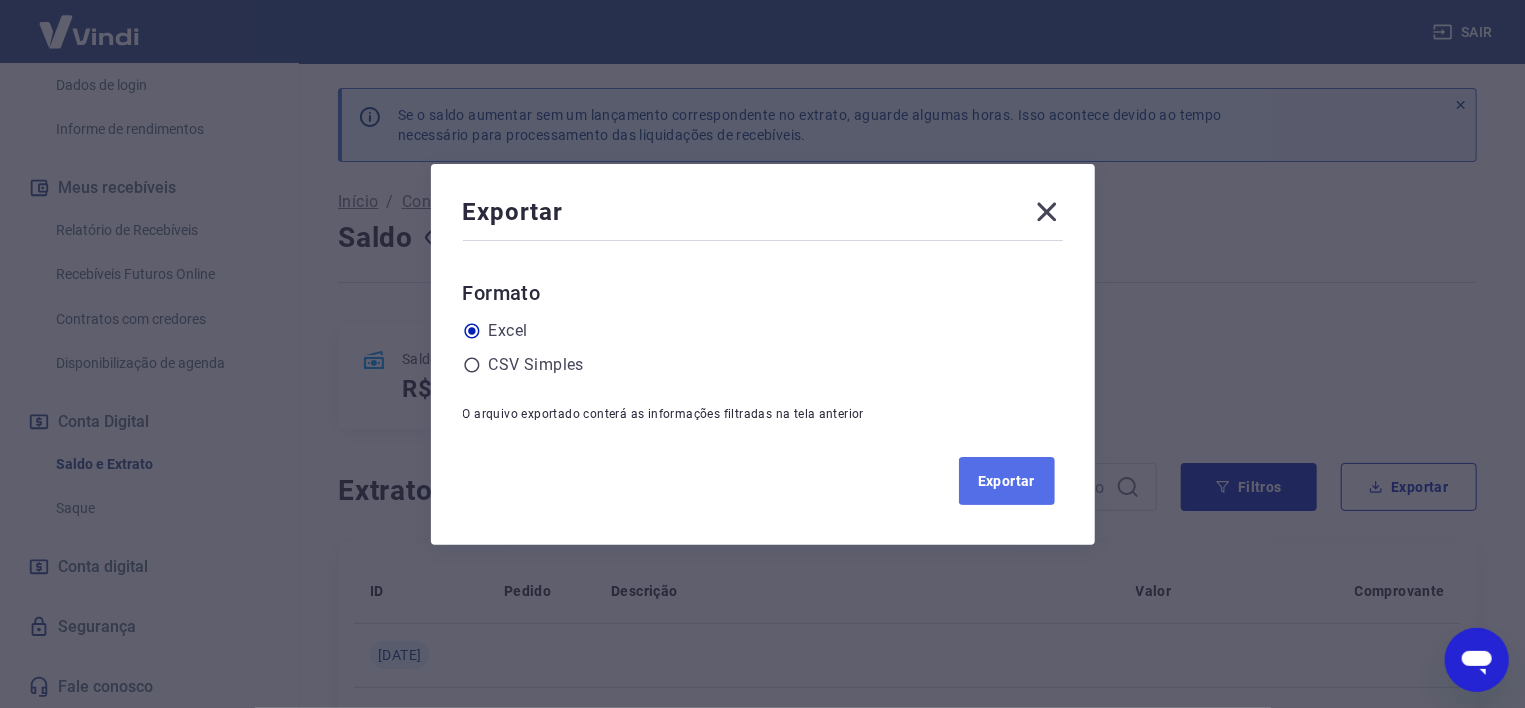 click on "Exportar" at bounding box center (1007, 481) 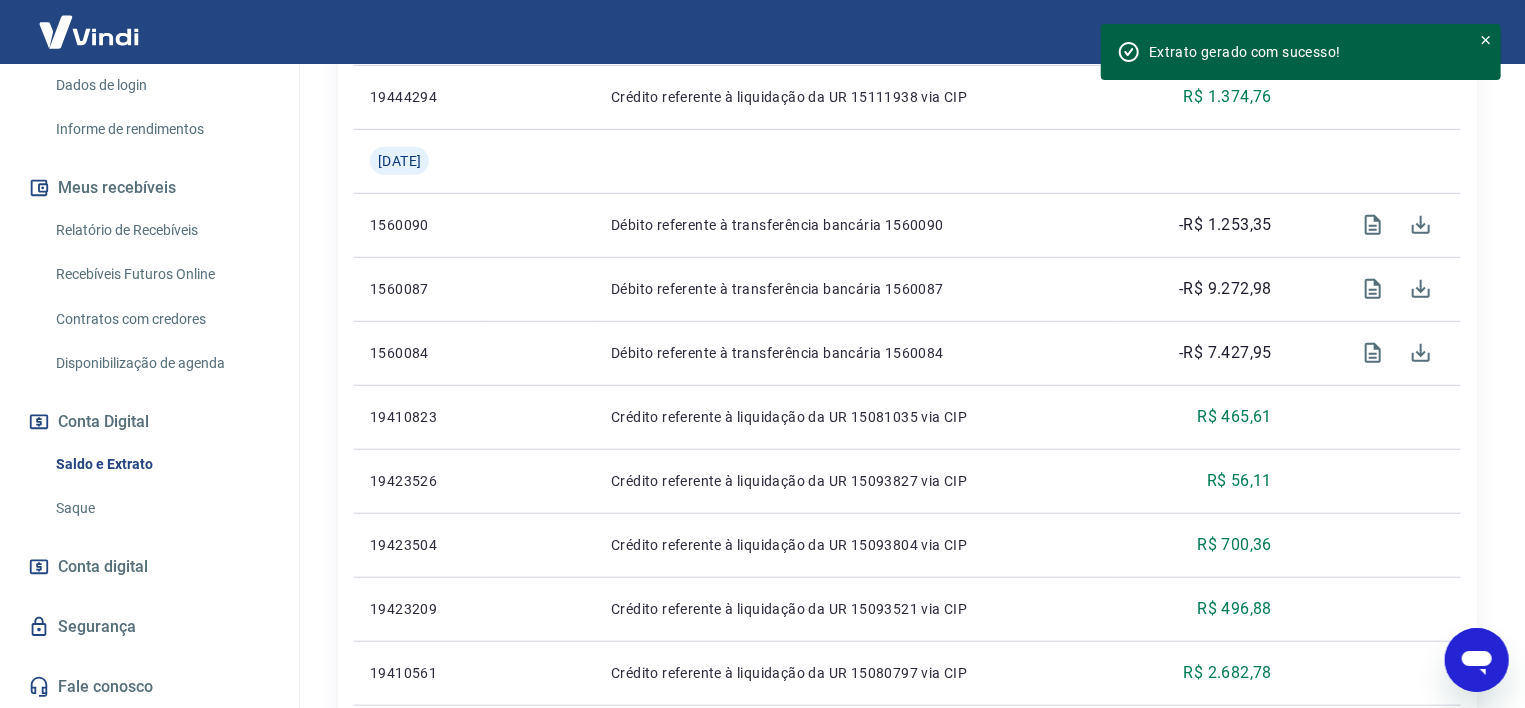 scroll, scrollTop: 643, scrollLeft: 0, axis: vertical 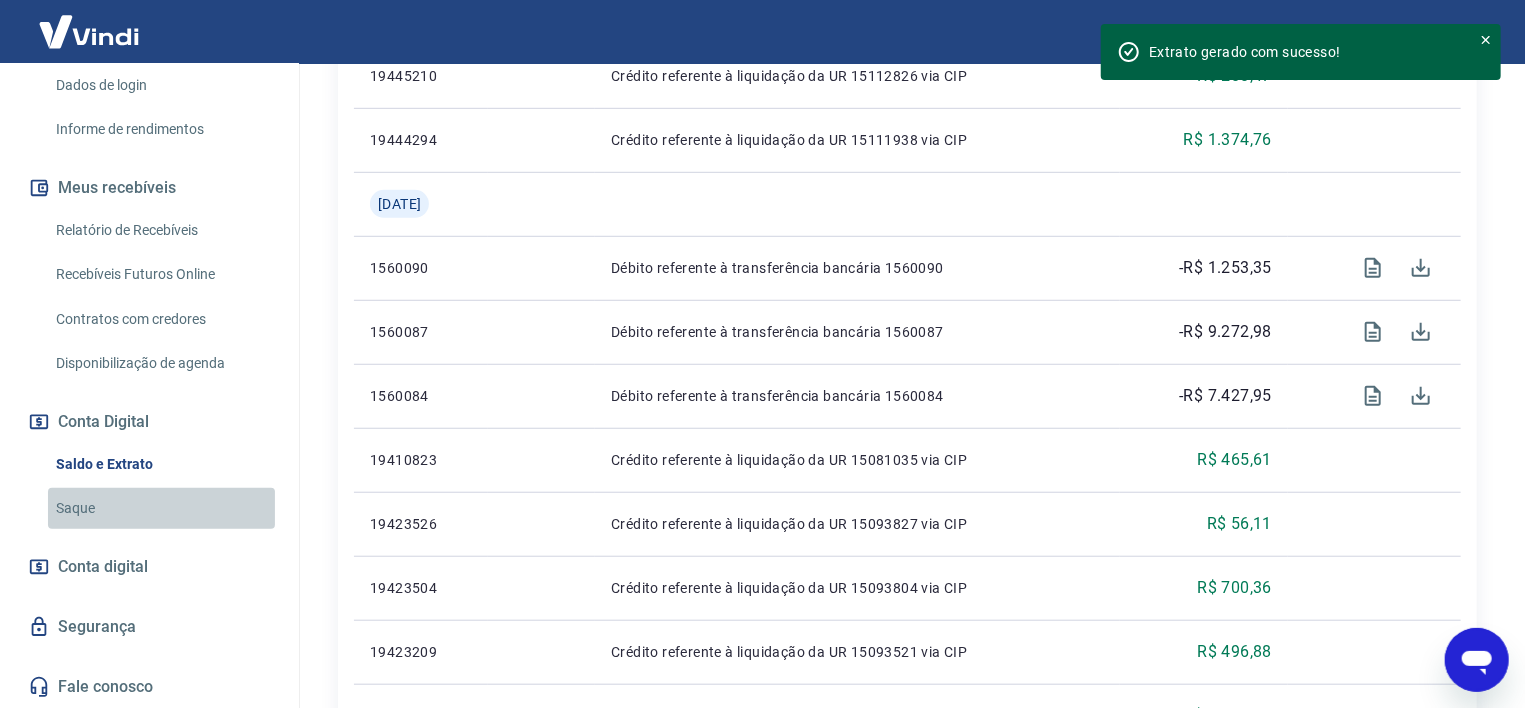 click on "Saque" at bounding box center [161, 508] 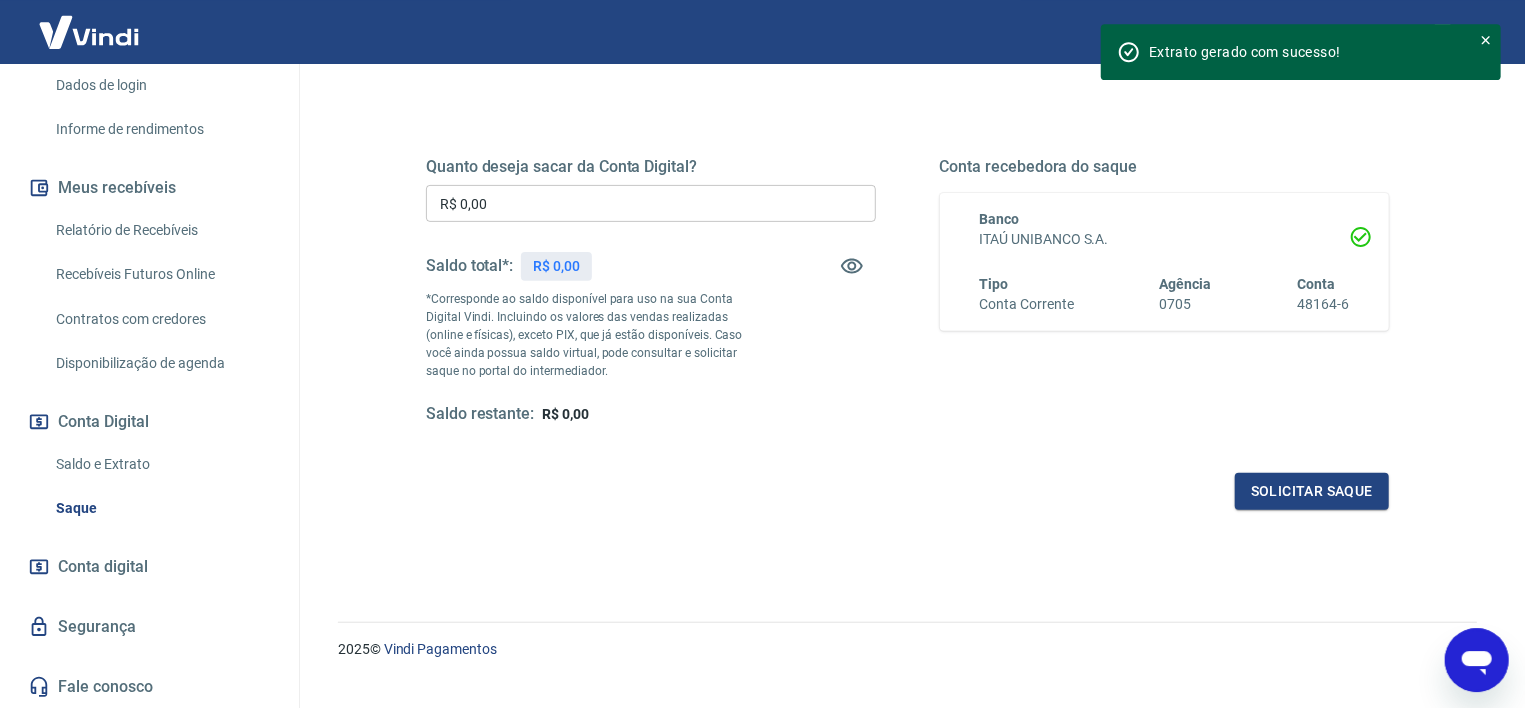 scroll, scrollTop: 281, scrollLeft: 0, axis: vertical 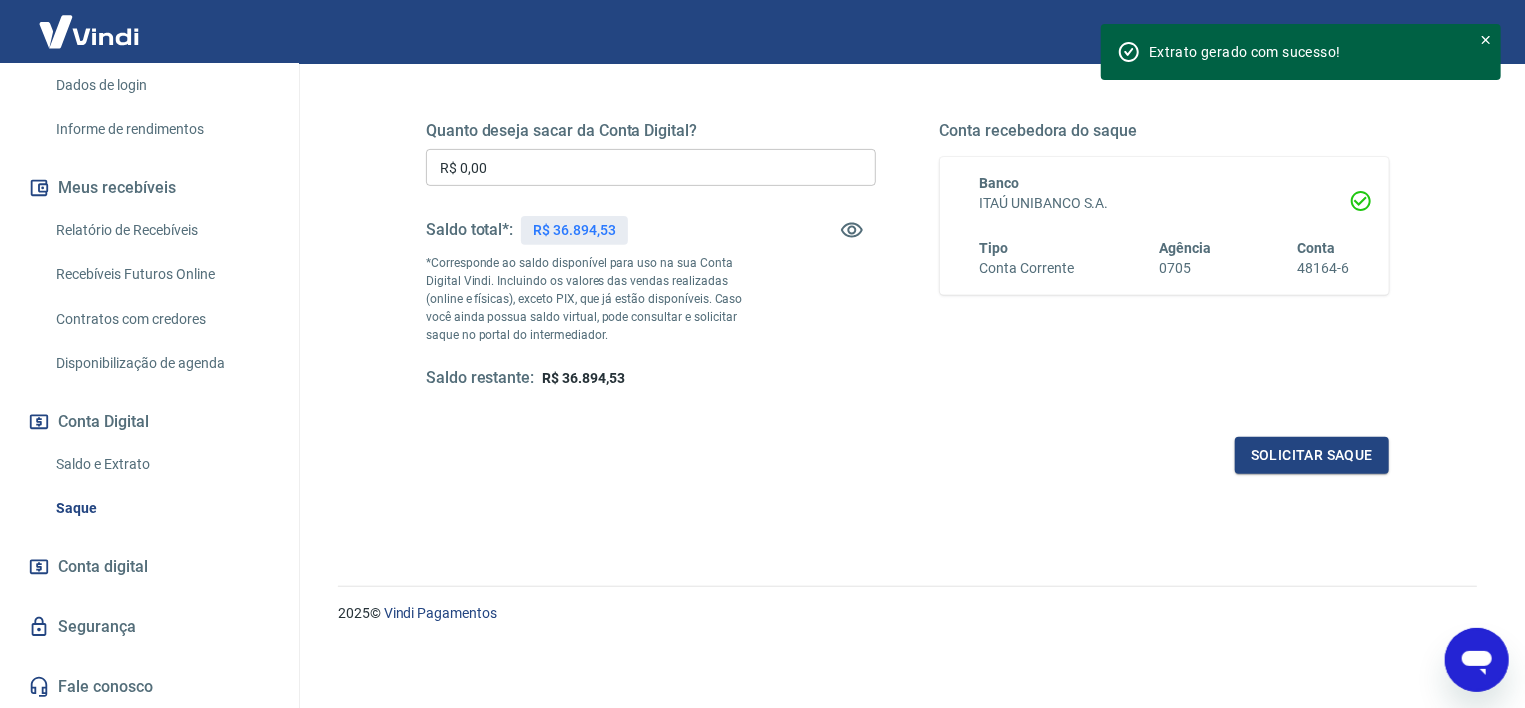 click on "Saldo e Extrato" at bounding box center [161, 464] 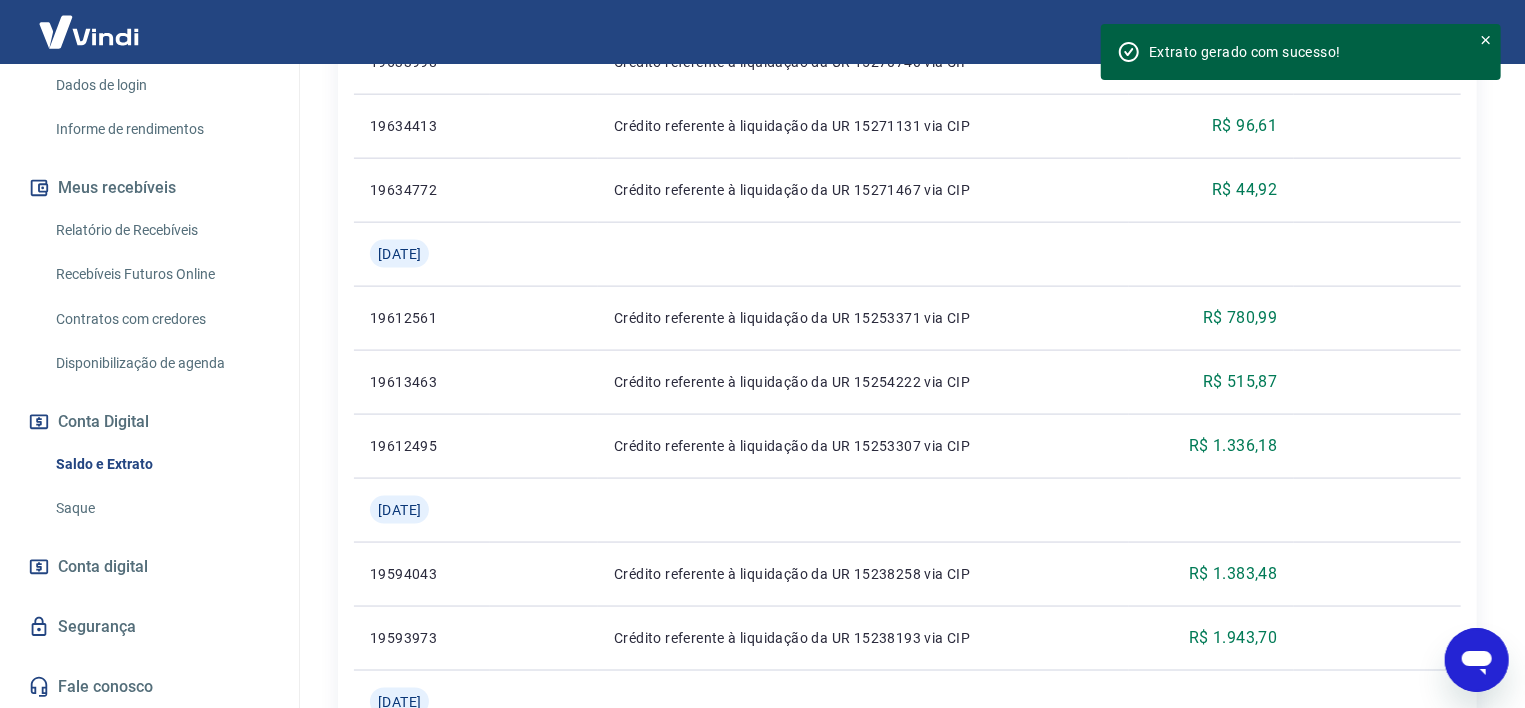 scroll, scrollTop: 1241, scrollLeft: 0, axis: vertical 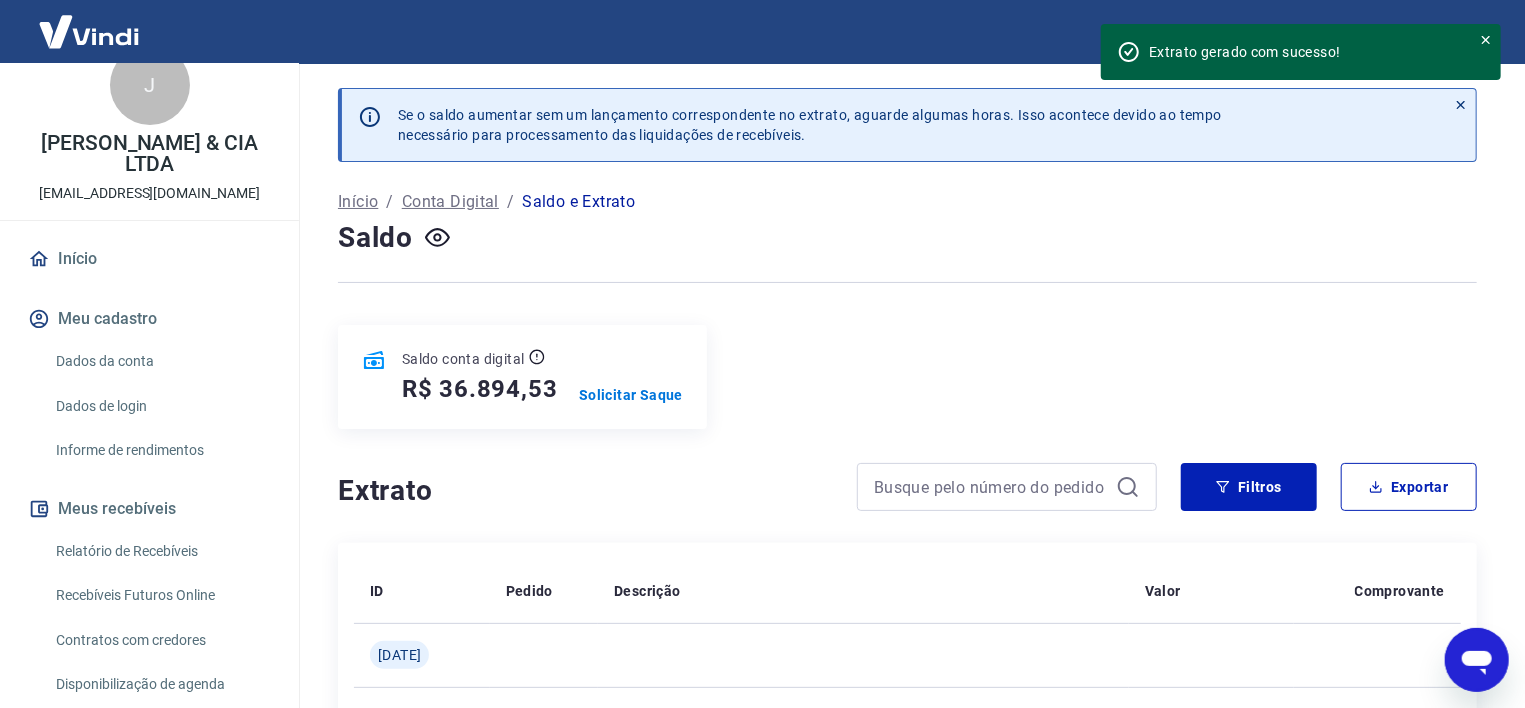 click 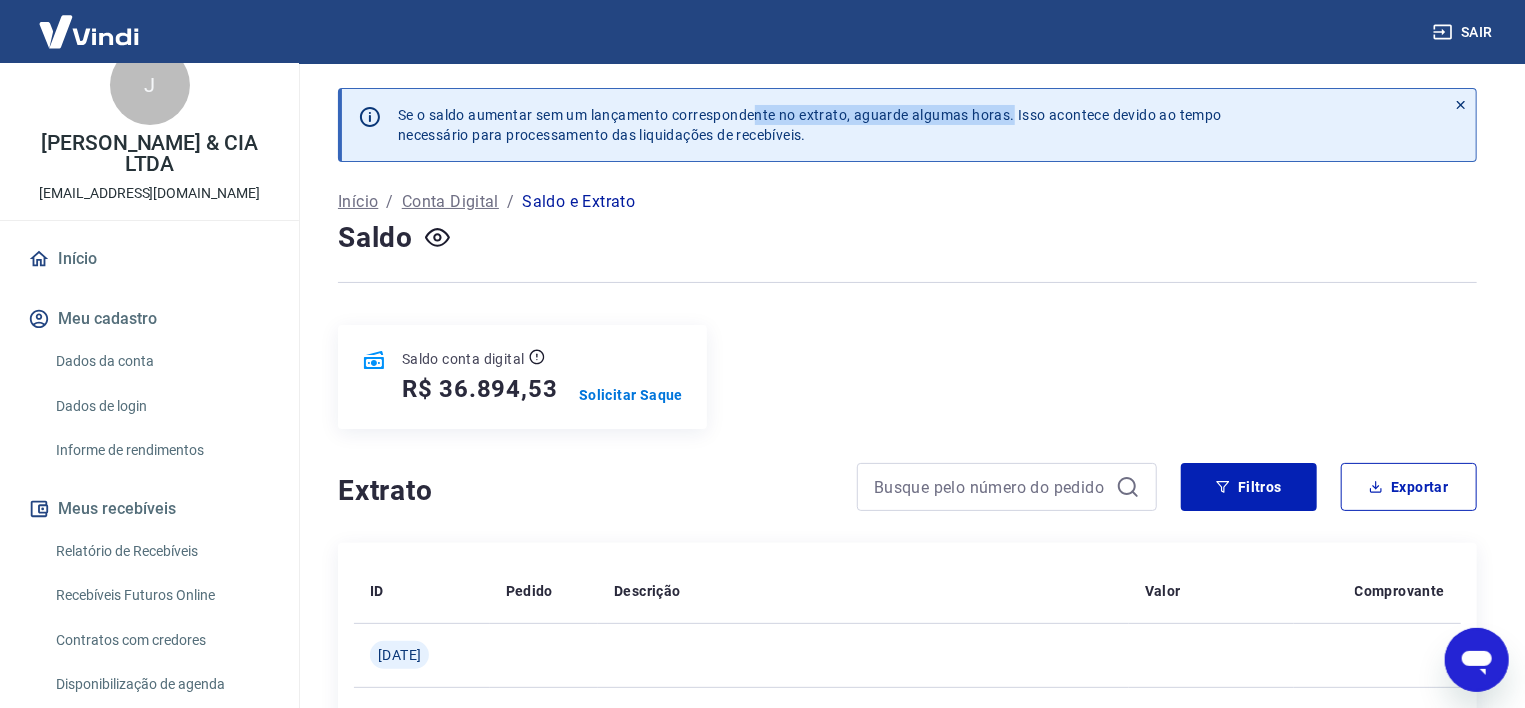 drag, startPoint x: 763, startPoint y: 109, endPoint x: 1014, endPoint y: 116, distance: 251.0976 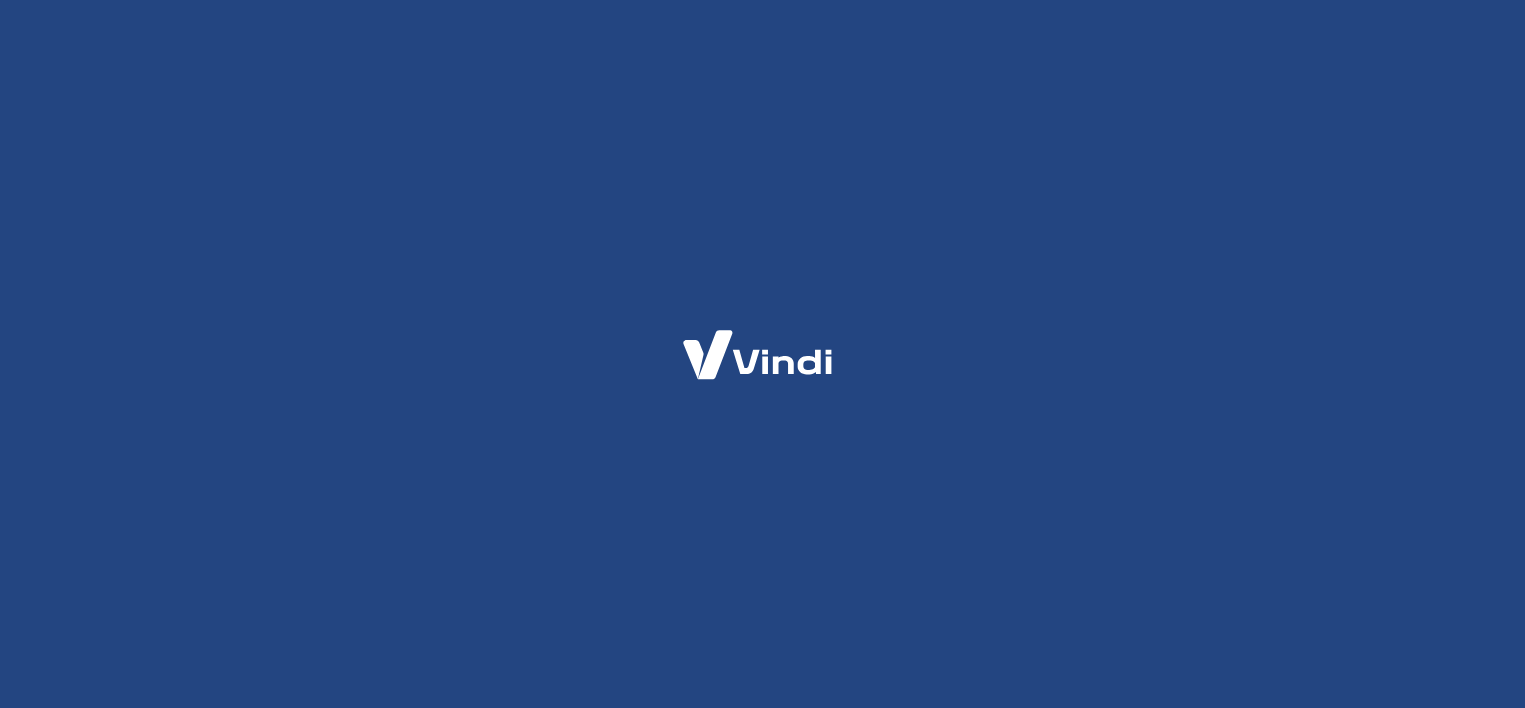 scroll, scrollTop: 0, scrollLeft: 0, axis: both 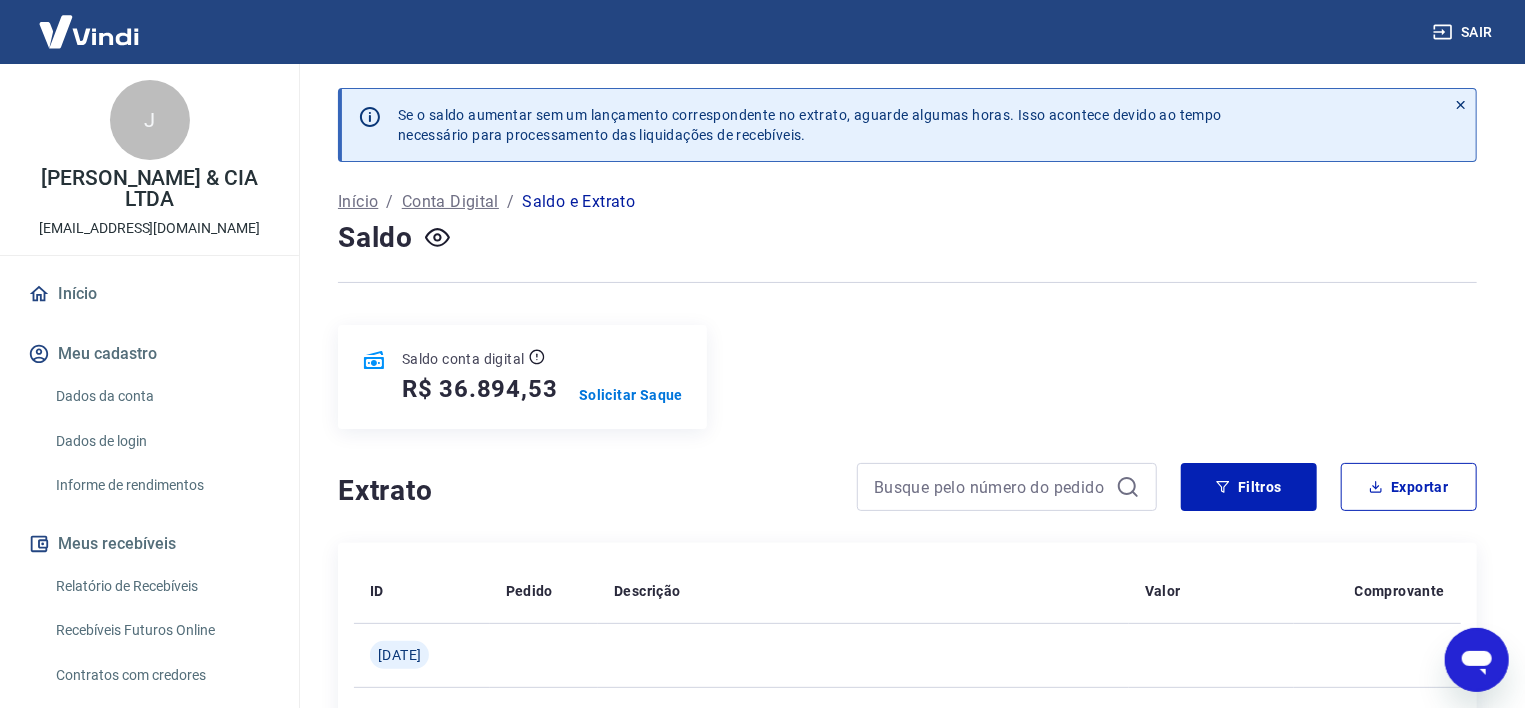 click on "Início" at bounding box center [358, 202] 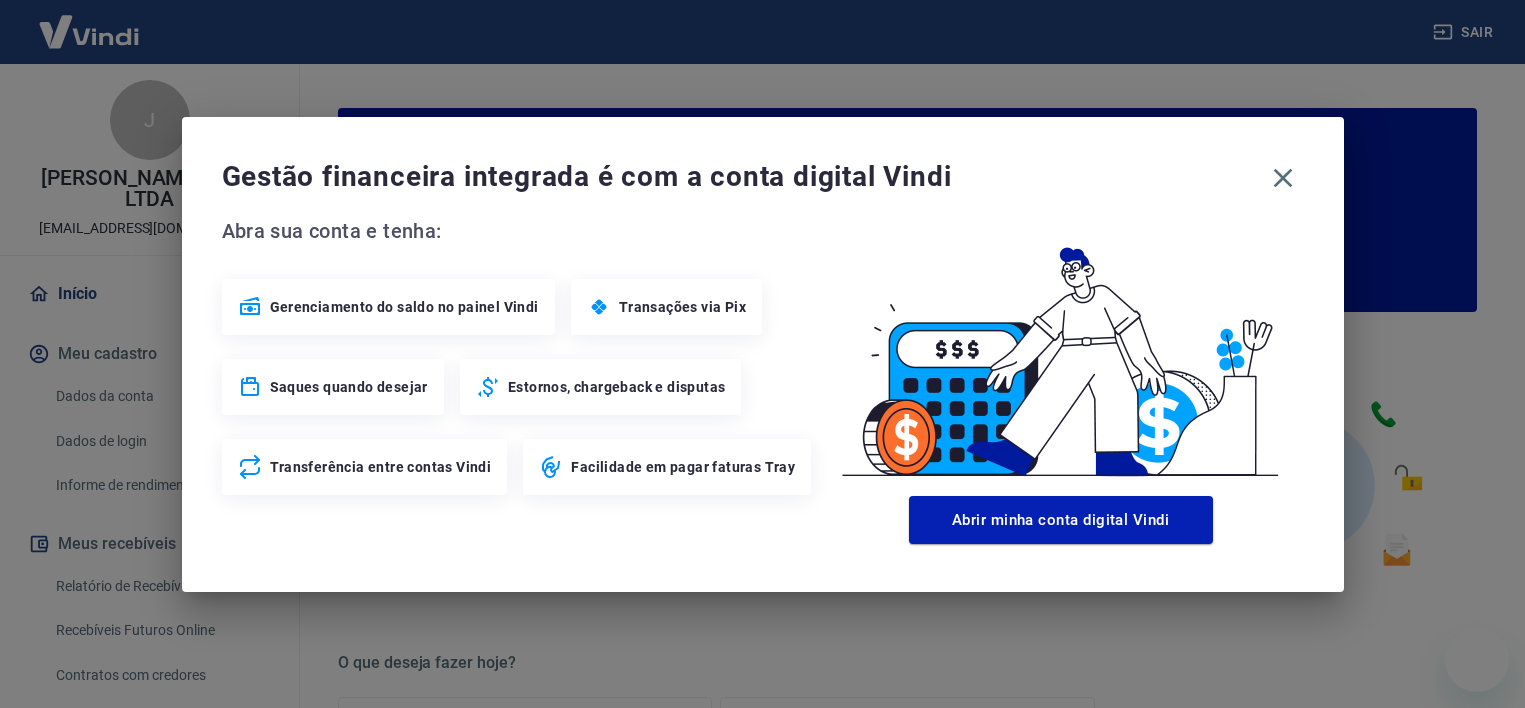 scroll, scrollTop: 0, scrollLeft: 0, axis: both 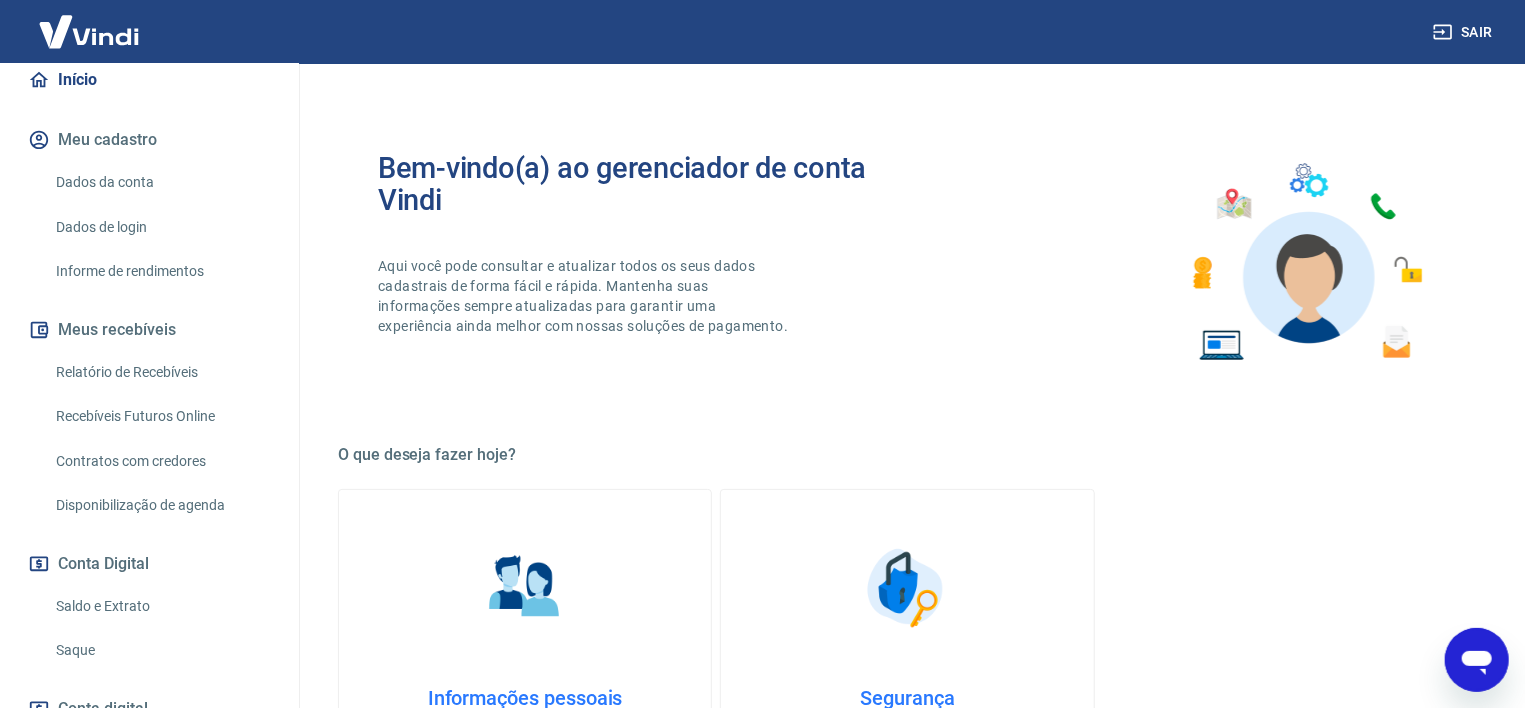 click on "Relatório de Recebíveis" at bounding box center [161, 372] 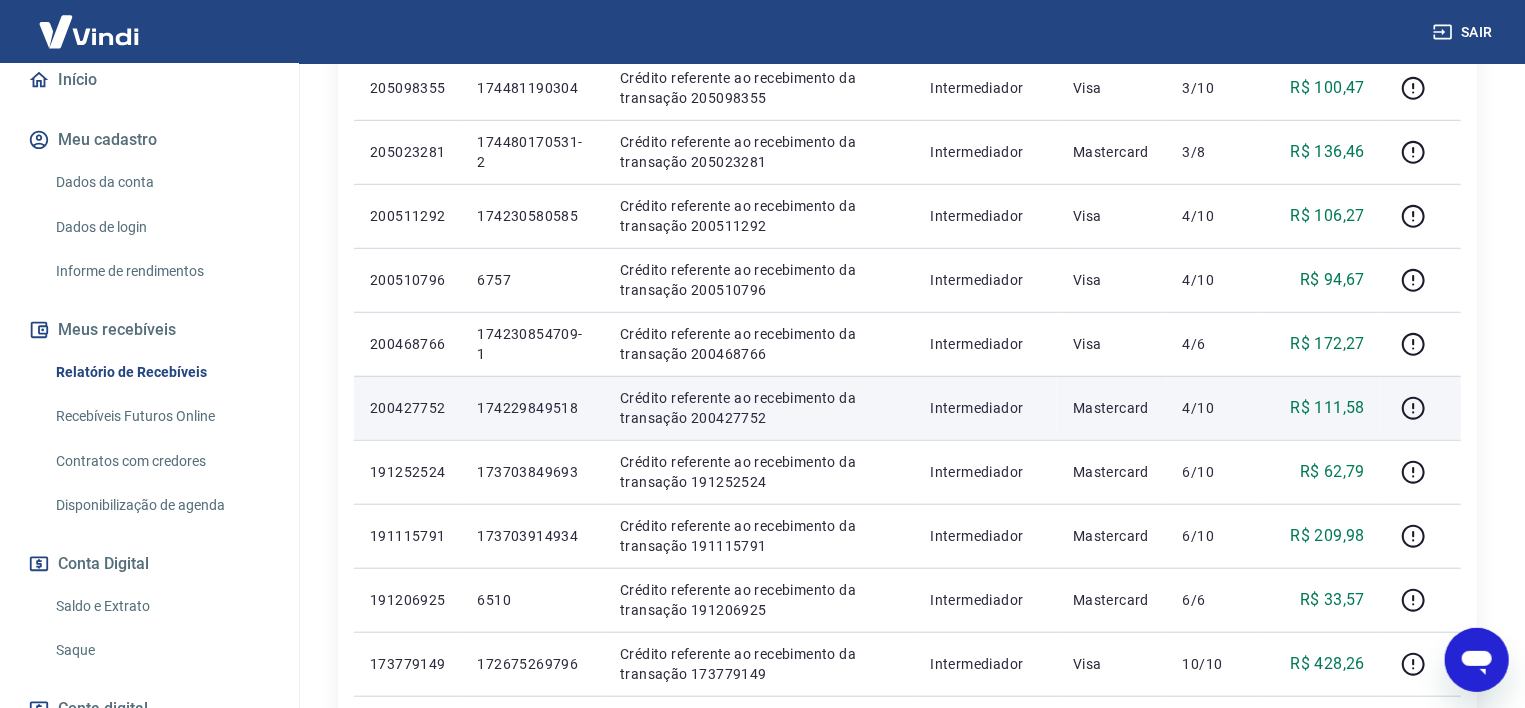 scroll, scrollTop: 964, scrollLeft: 0, axis: vertical 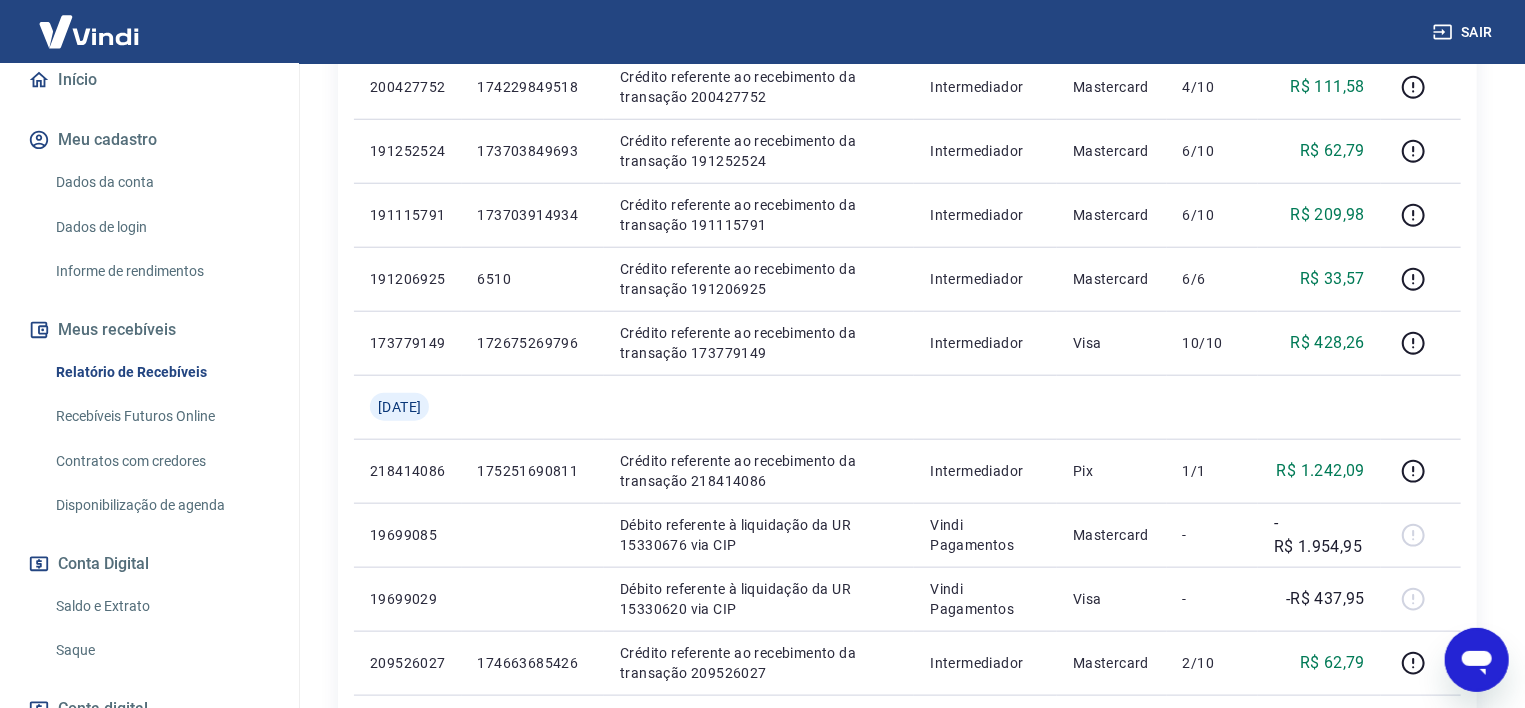 click on "Recebíveis Futuros Online" at bounding box center [161, 416] 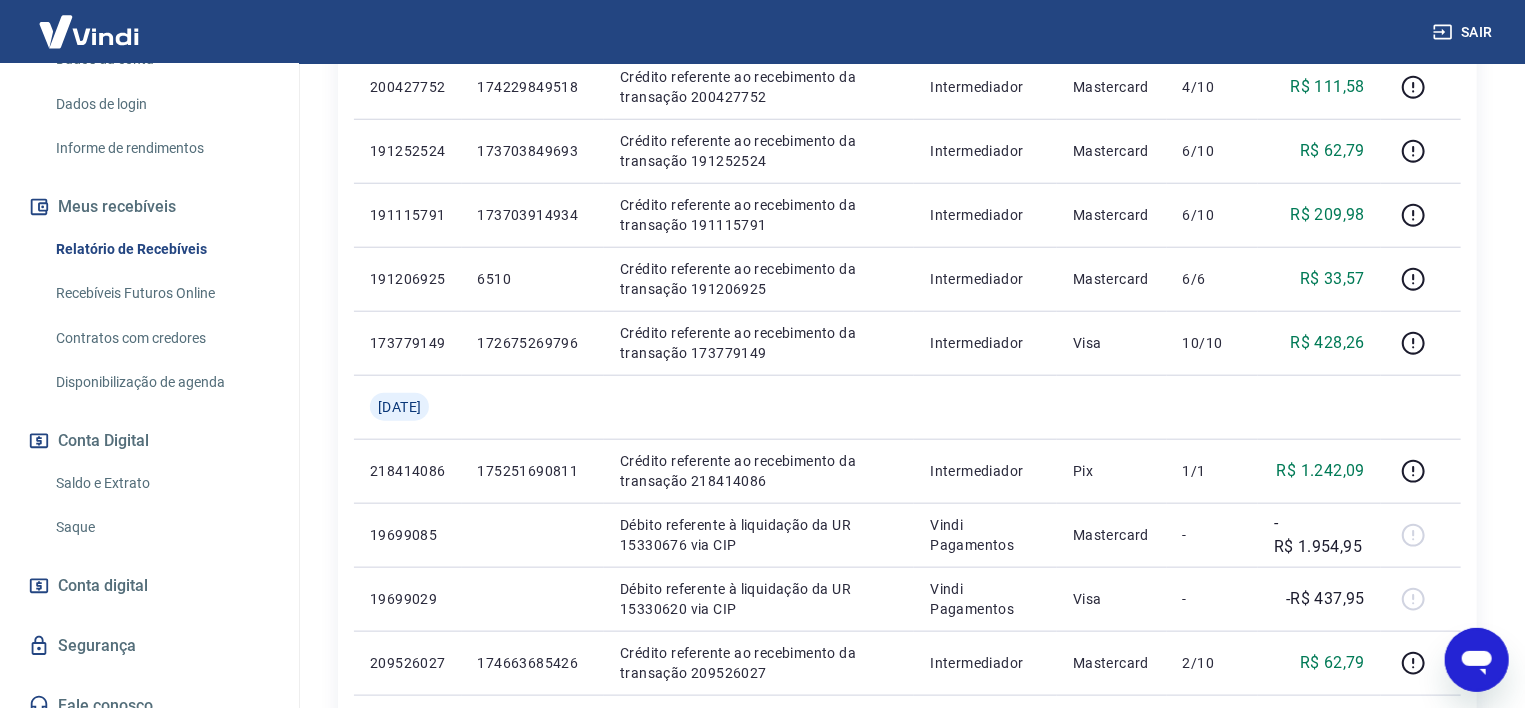 scroll, scrollTop: 356, scrollLeft: 0, axis: vertical 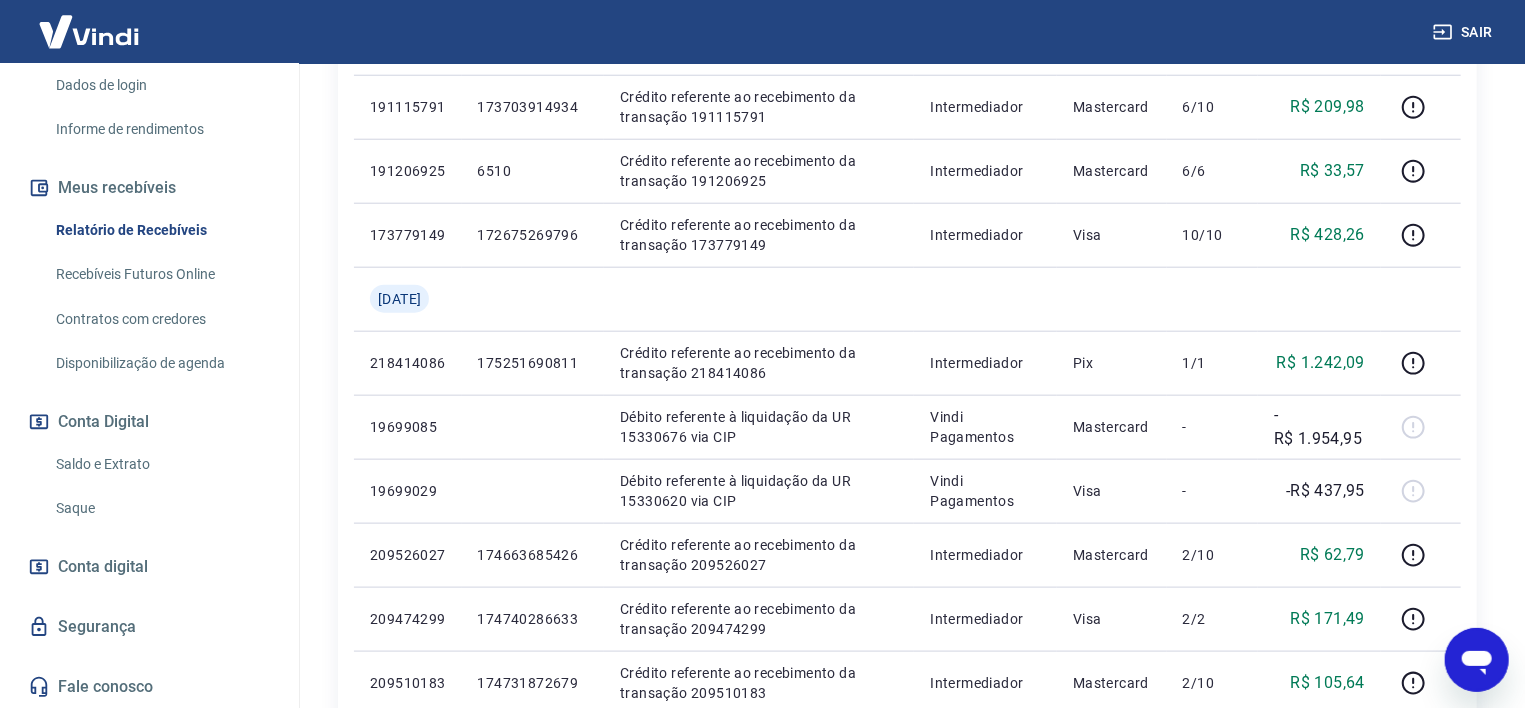 click on "Conta digital" at bounding box center (103, 567) 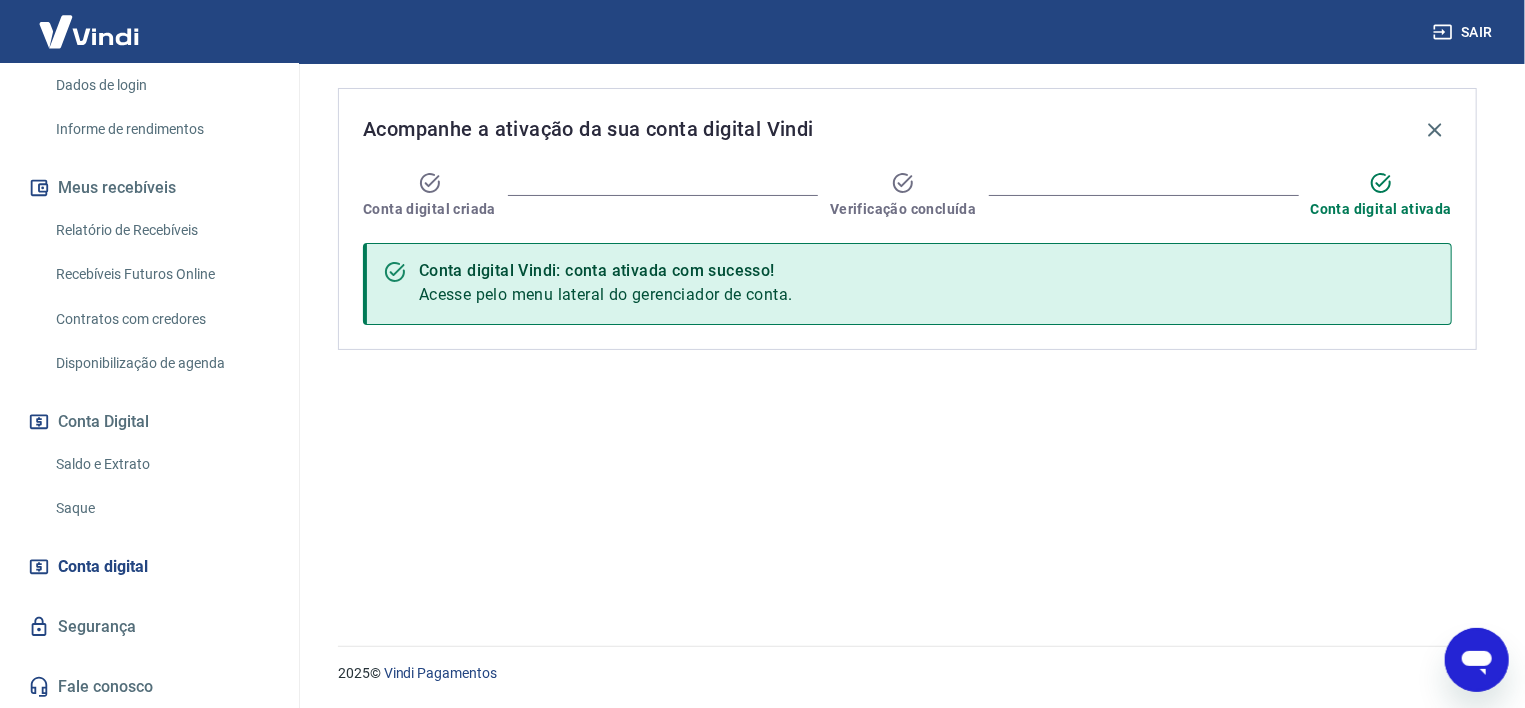 scroll, scrollTop: 0, scrollLeft: 0, axis: both 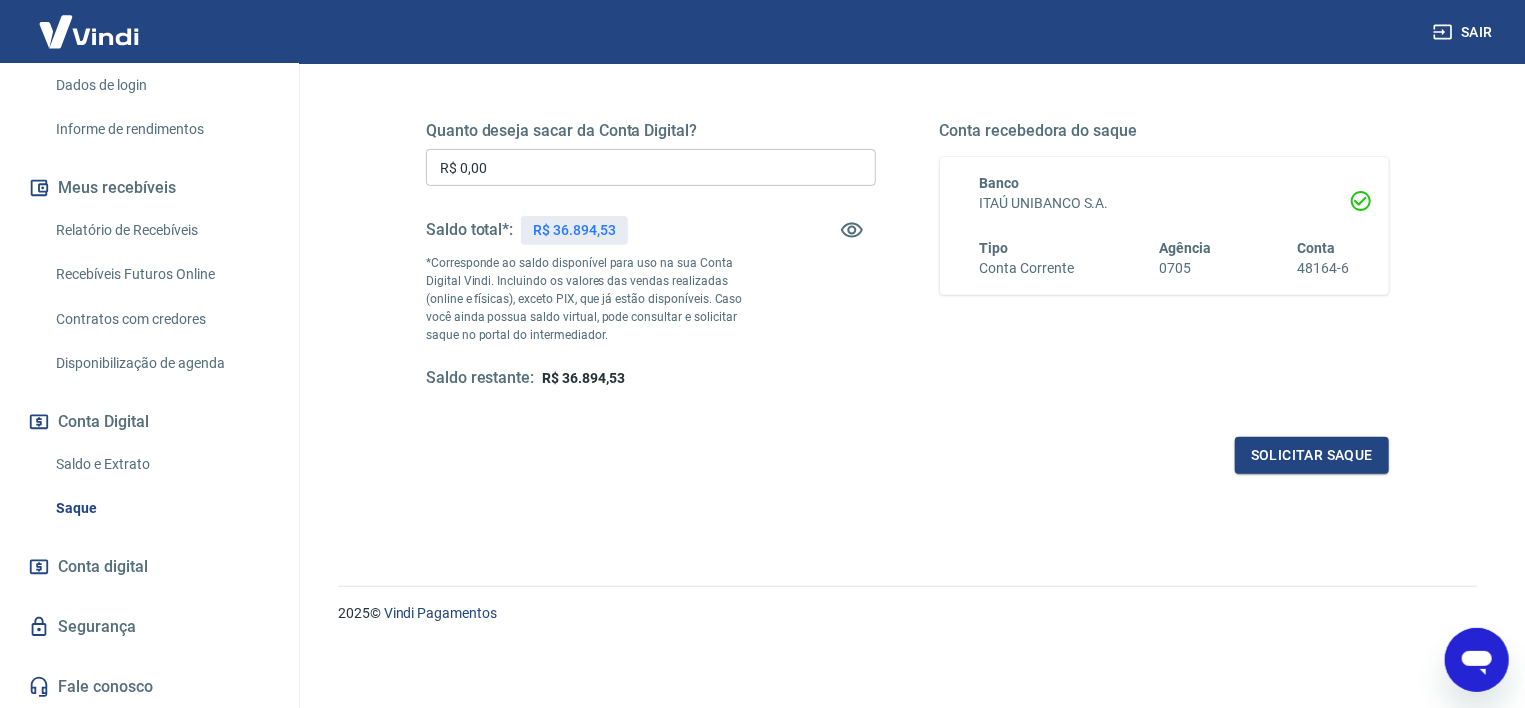 click on "Saldo e Extrato" at bounding box center (161, 464) 